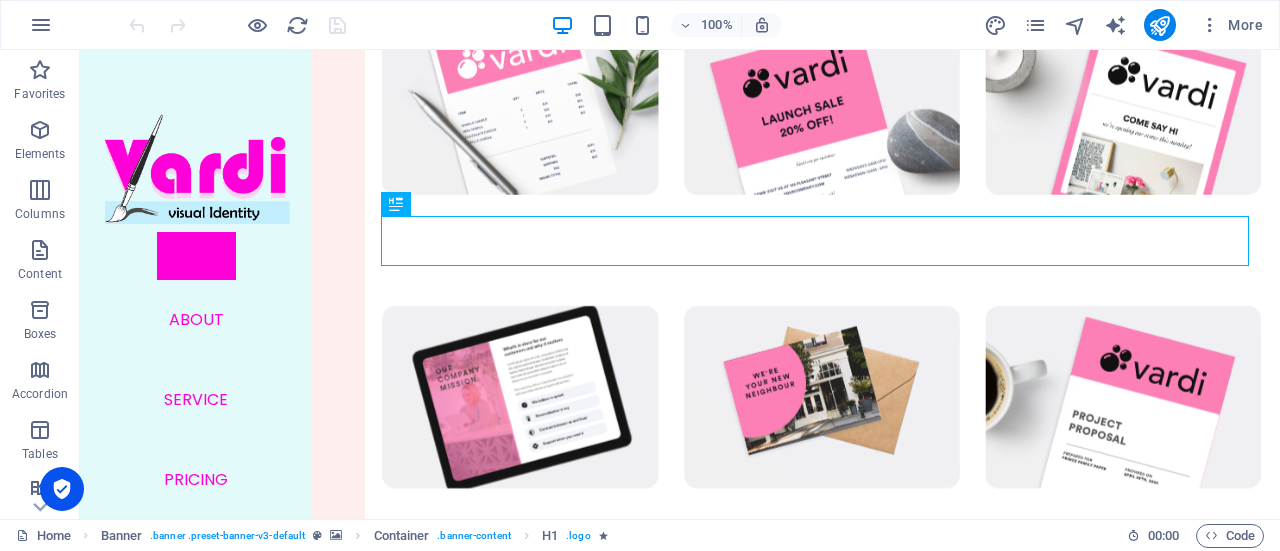 scroll, scrollTop: 0, scrollLeft: 0, axis: both 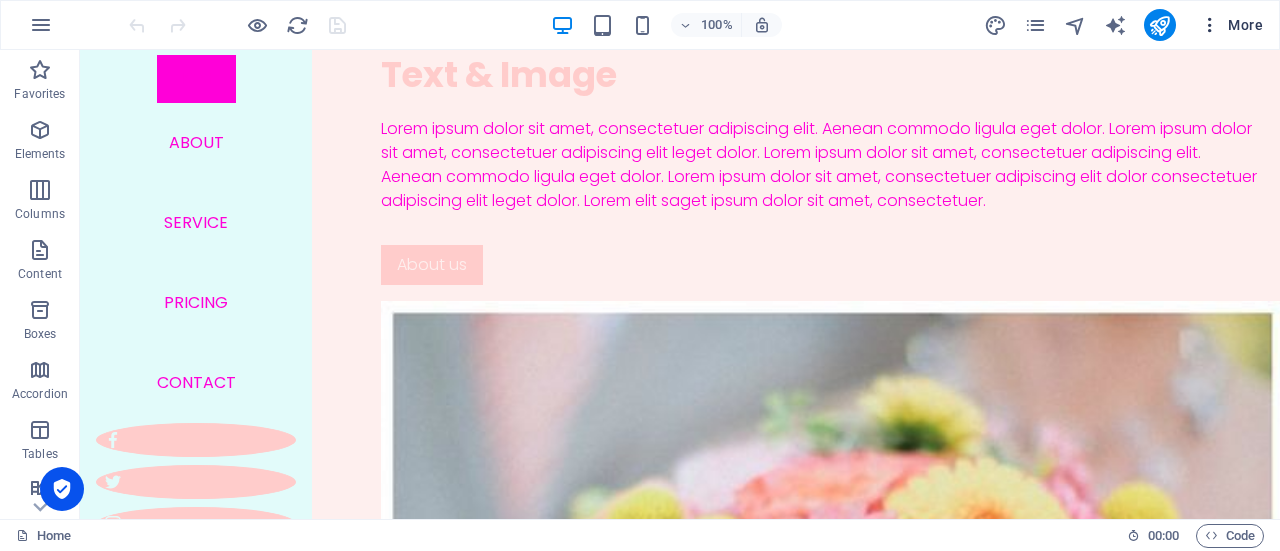 click at bounding box center [1210, 25] 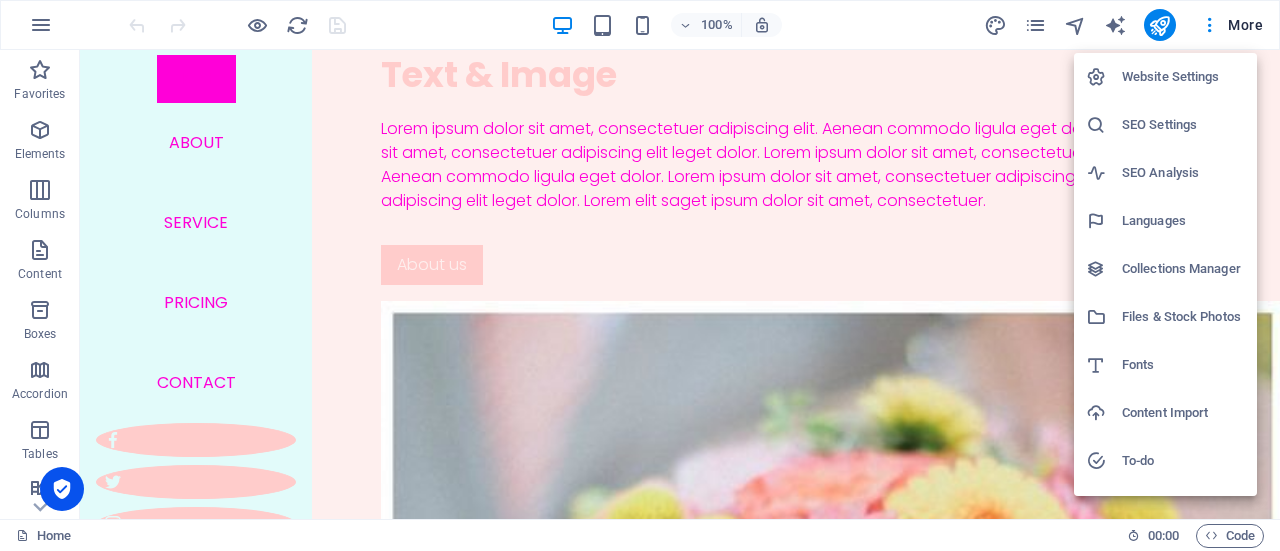 click on "Website Settings" at bounding box center (1183, 77) 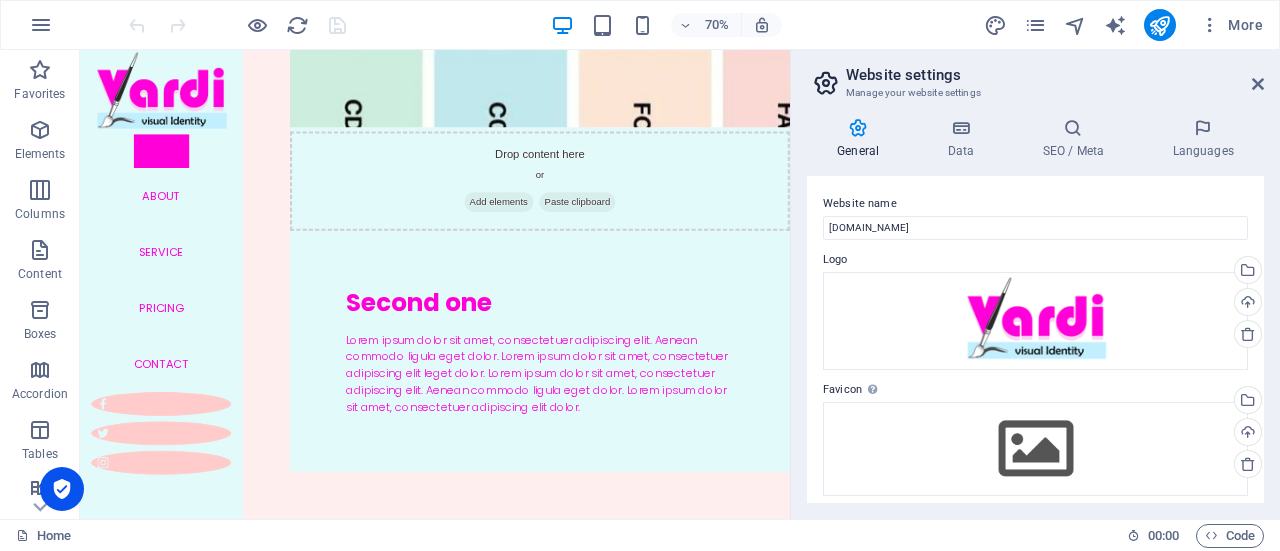 scroll, scrollTop: 3680, scrollLeft: 0, axis: vertical 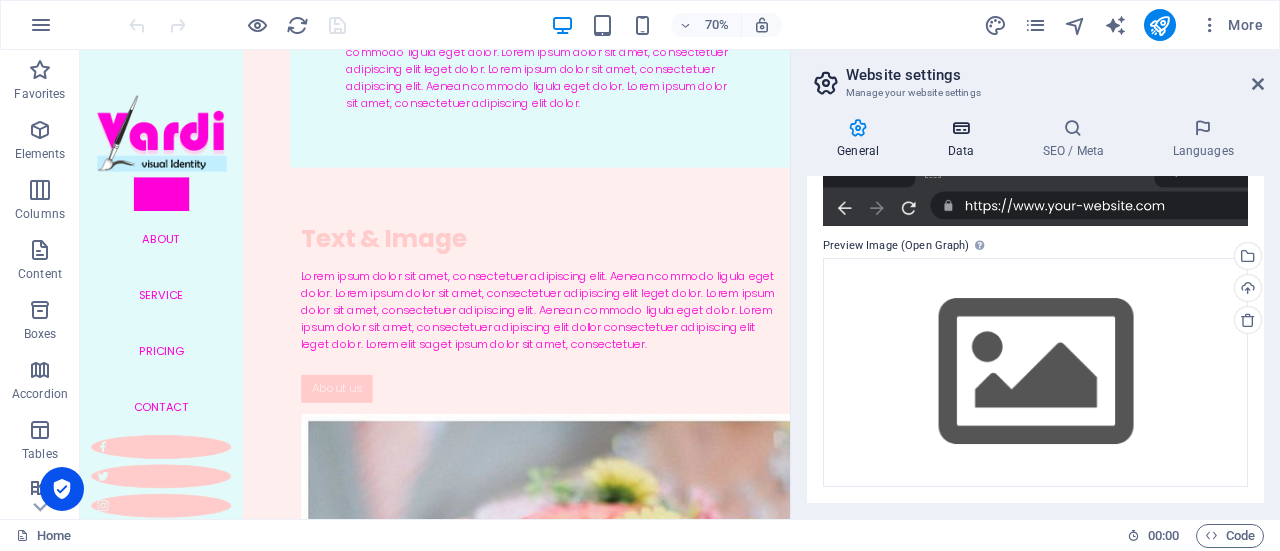 click at bounding box center [960, 128] 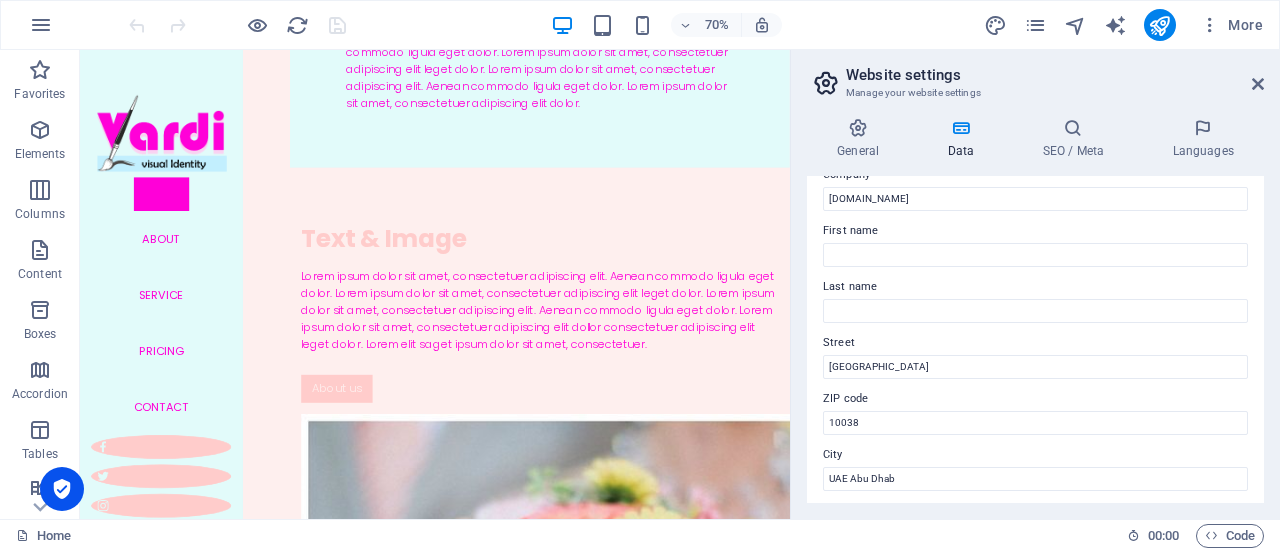 scroll, scrollTop: 100, scrollLeft: 0, axis: vertical 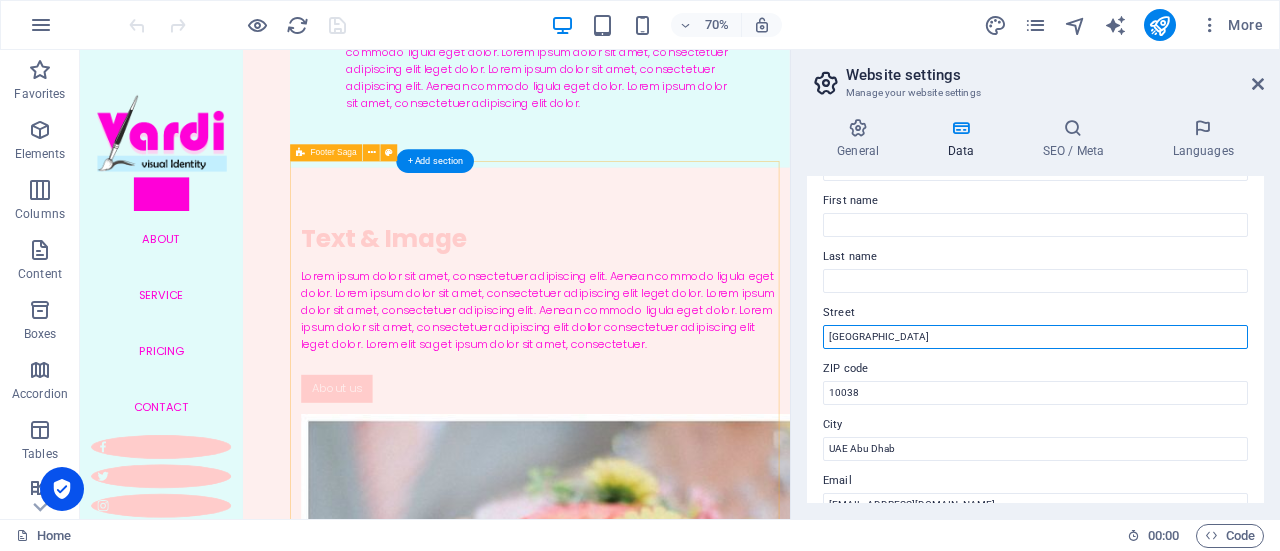 drag, startPoint x: 1024, startPoint y: 389, endPoint x: 1053, endPoint y: 467, distance: 83.21658 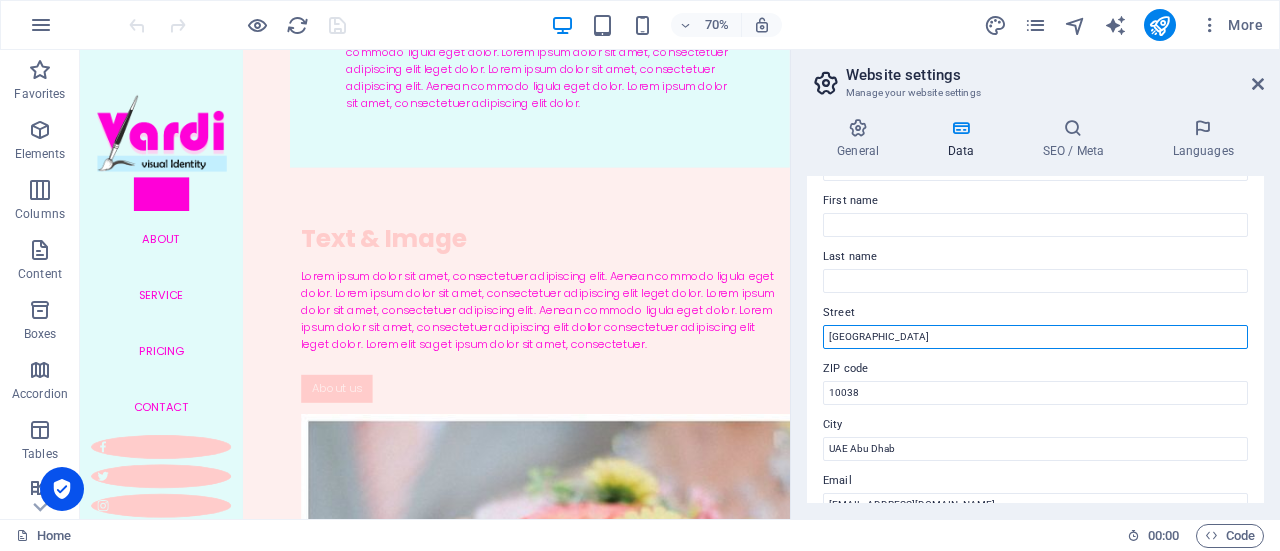 drag, startPoint x: 927, startPoint y: 335, endPoint x: 799, endPoint y: 342, distance: 128.19127 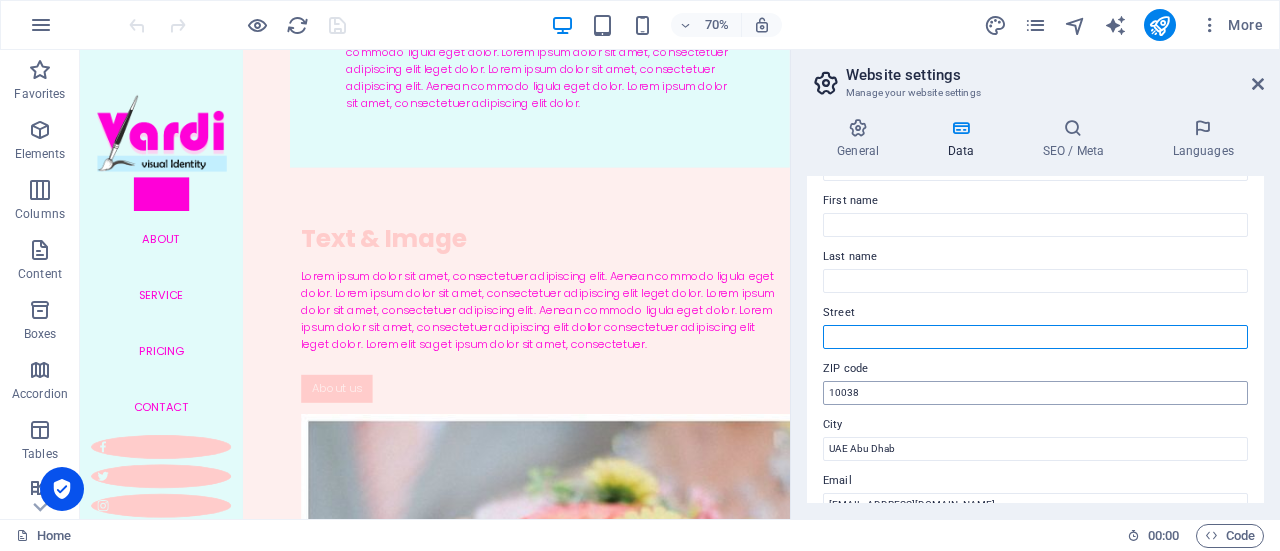 type 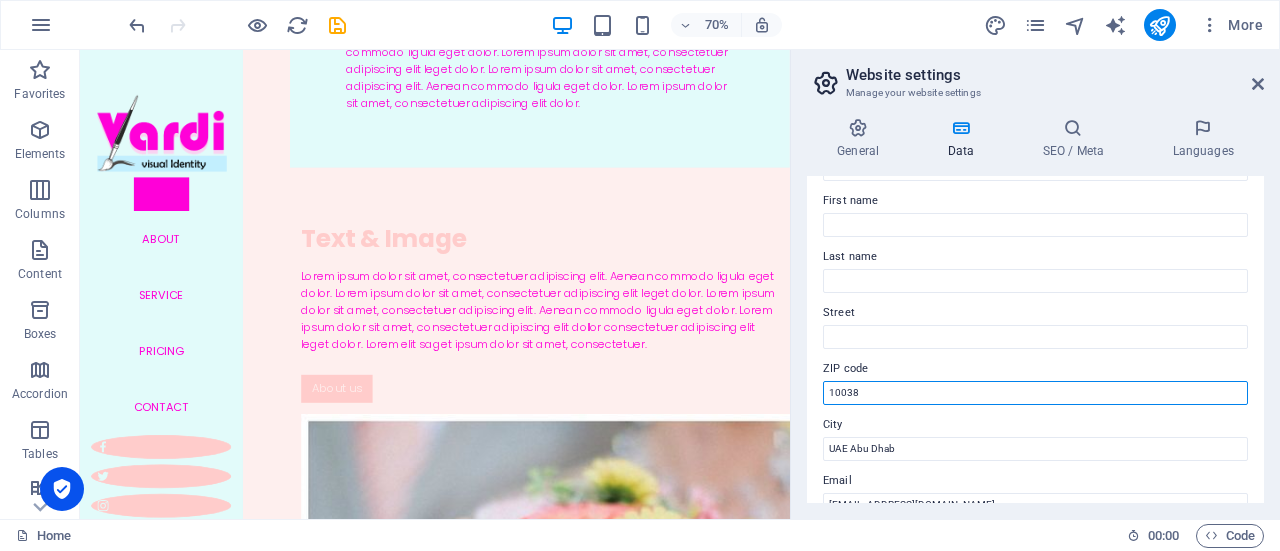 drag, startPoint x: 886, startPoint y: 393, endPoint x: 793, endPoint y: 394, distance: 93.00538 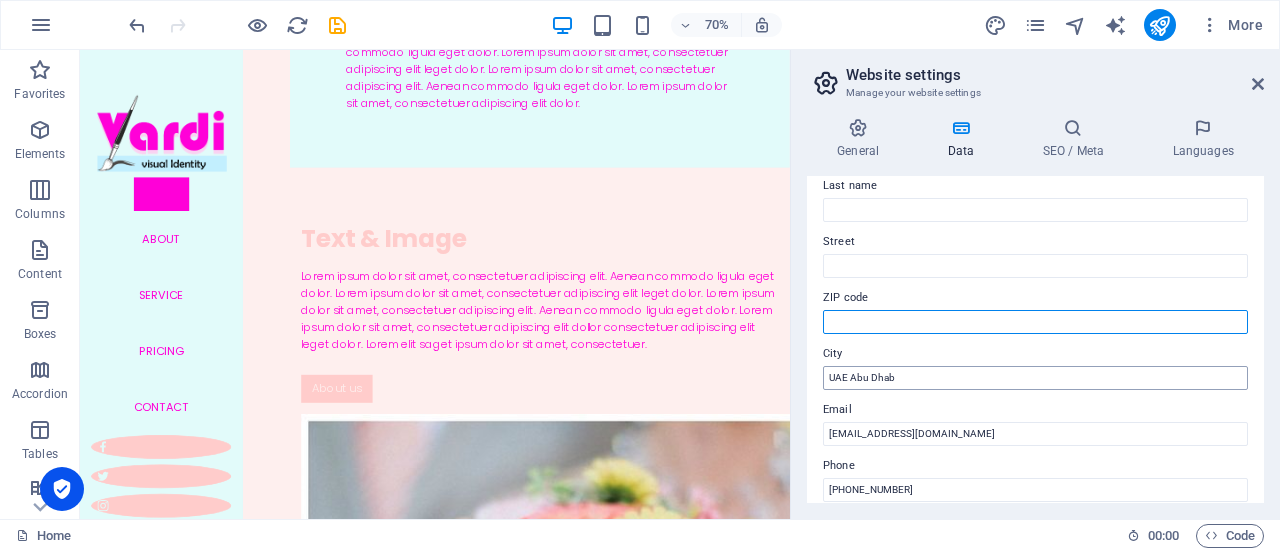 scroll, scrollTop: 200, scrollLeft: 0, axis: vertical 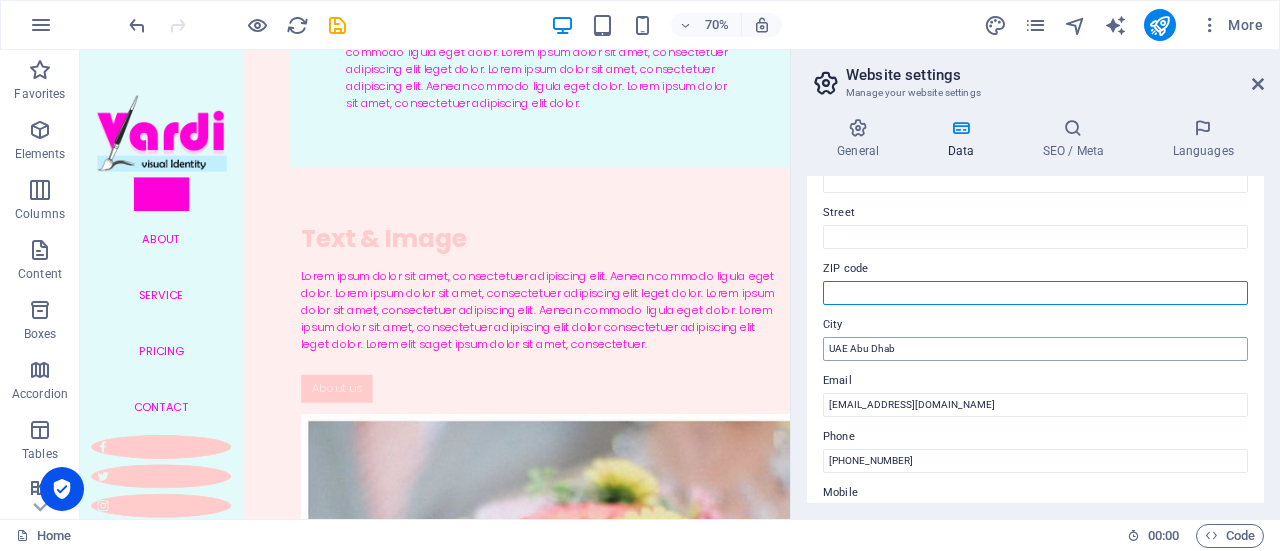 type 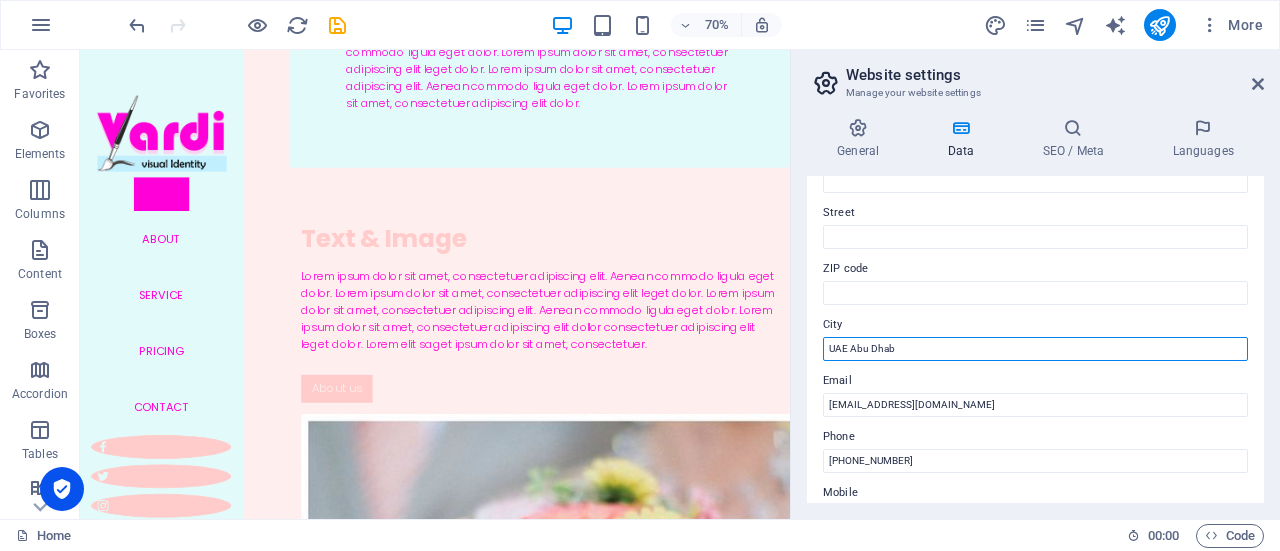 drag, startPoint x: 910, startPoint y: 347, endPoint x: 812, endPoint y: 355, distance: 98.32599 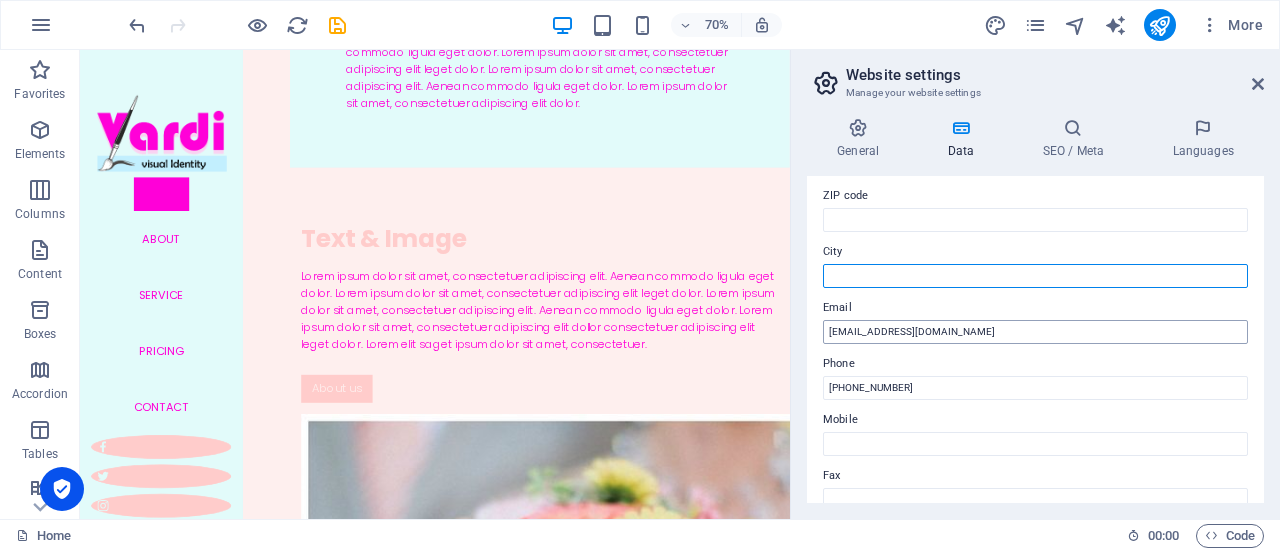 scroll, scrollTop: 300, scrollLeft: 0, axis: vertical 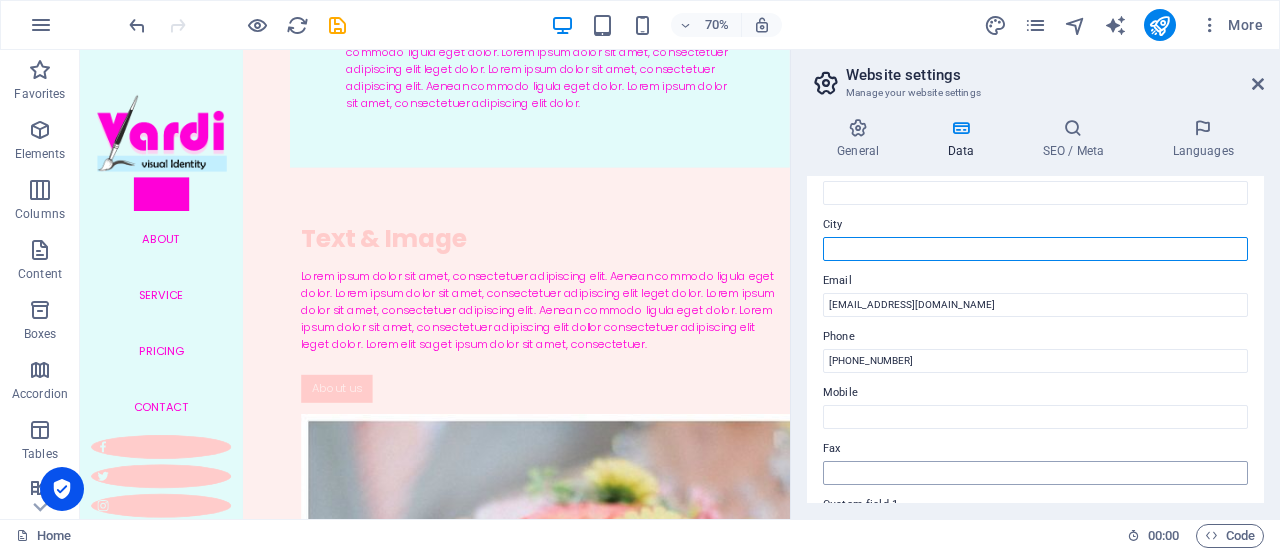 type 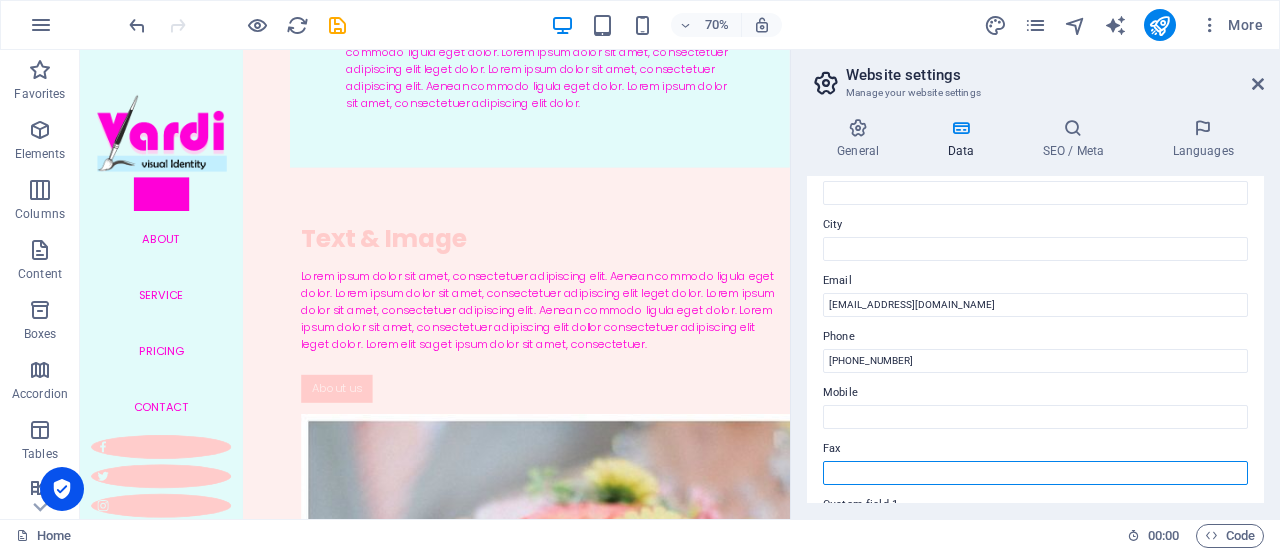 click on "Fax" at bounding box center (1035, 473) 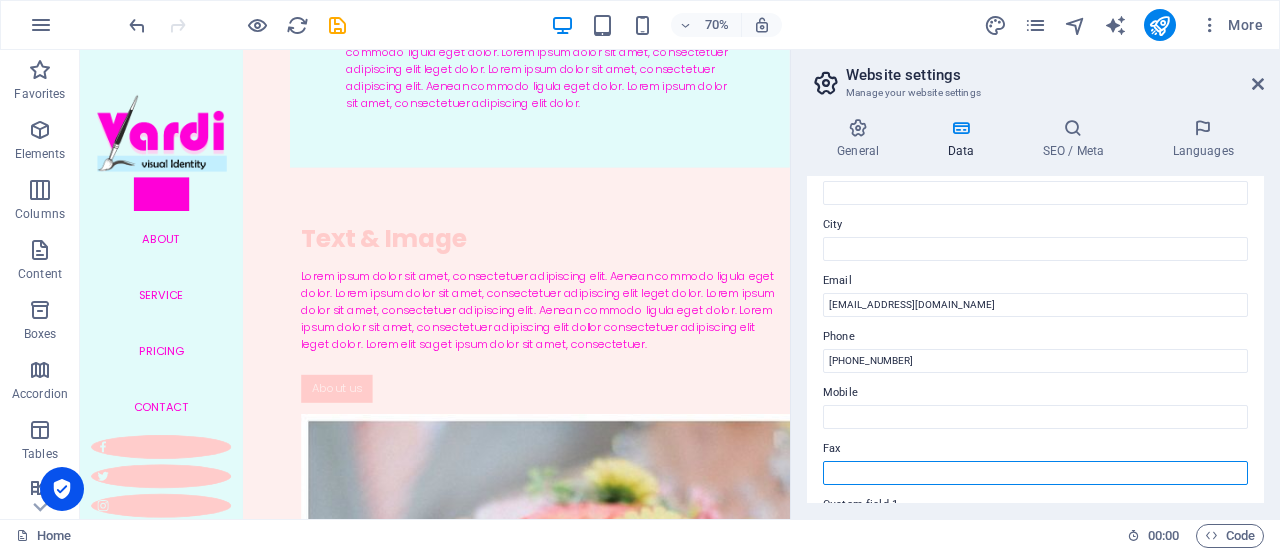 paste on "025830577" 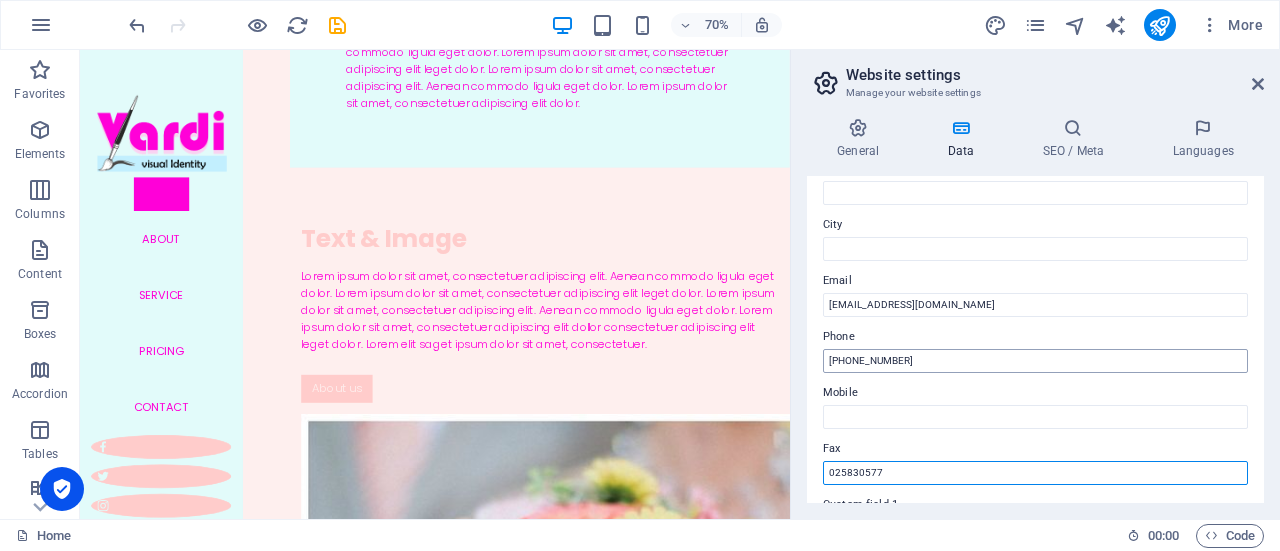type on "025830577" 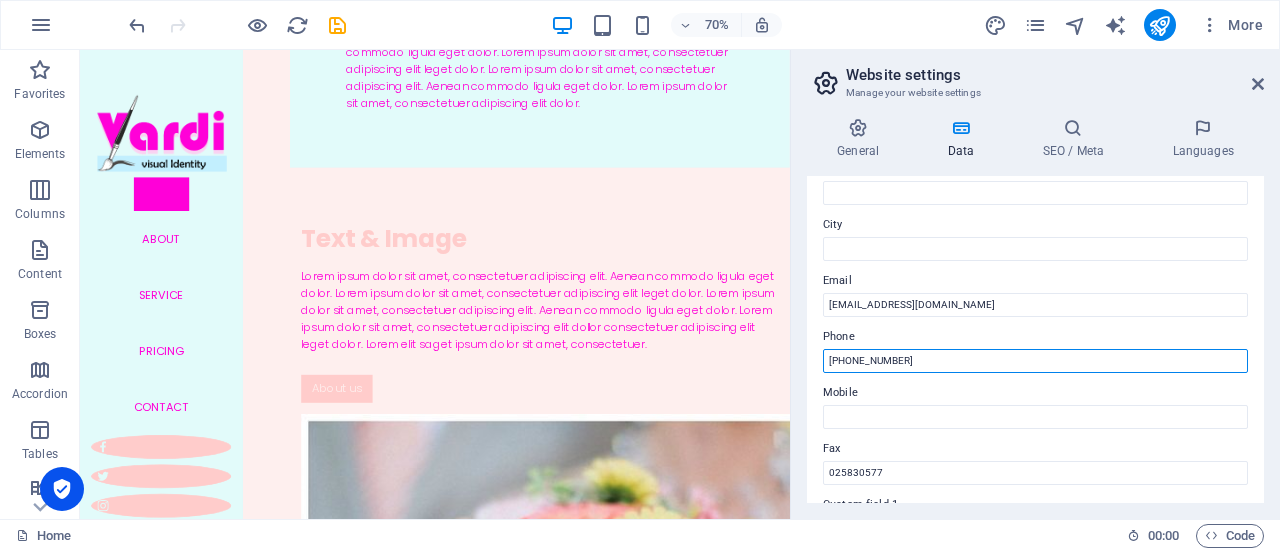 drag, startPoint x: 938, startPoint y: 357, endPoint x: 794, endPoint y: 358, distance: 144.00348 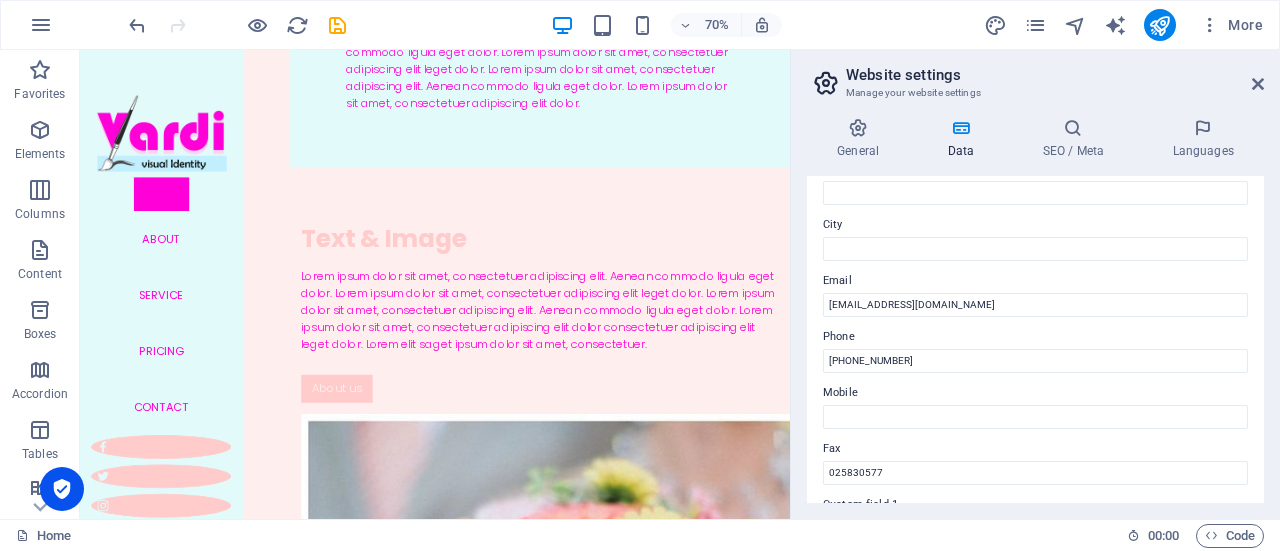 drag, startPoint x: 794, startPoint y: 358, endPoint x: 881, endPoint y: 392, distance: 93.40771 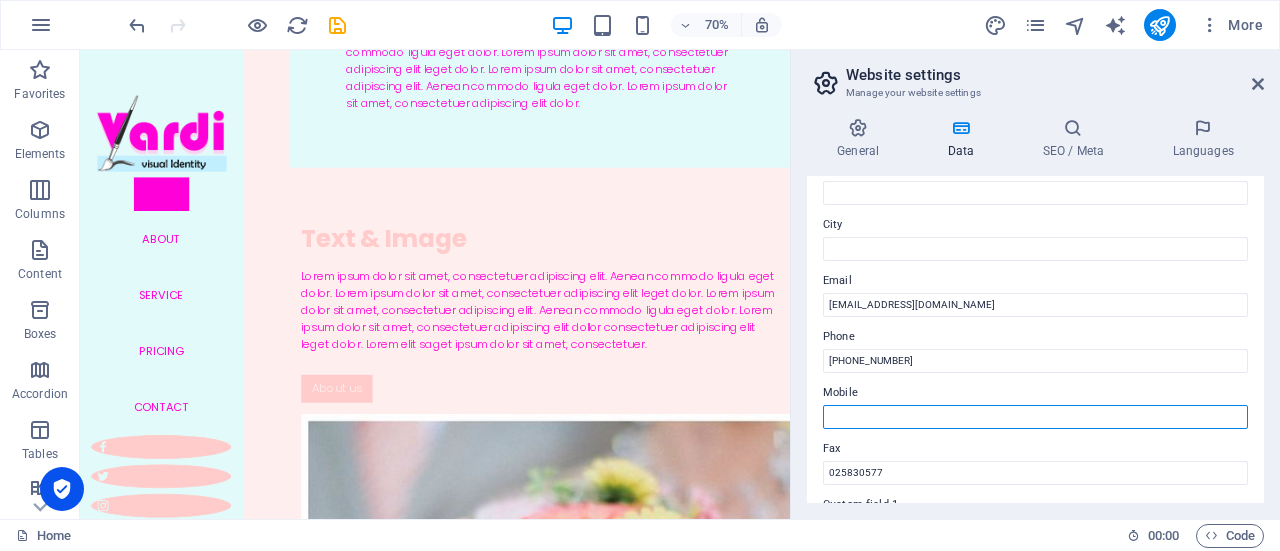 click on "Mobile" at bounding box center [1035, 417] 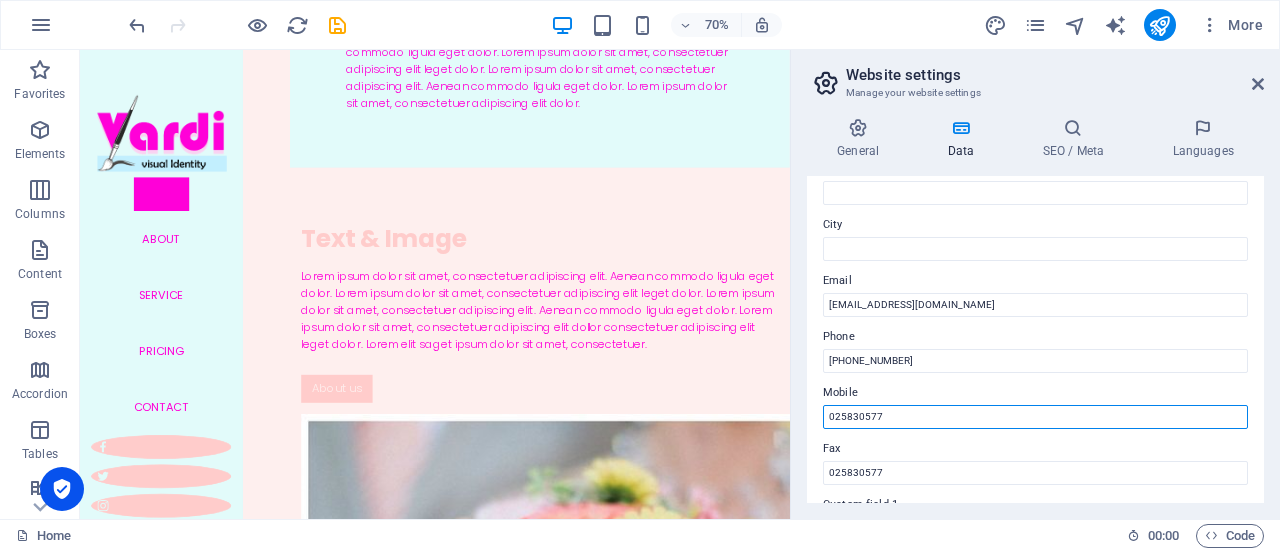 drag, startPoint x: 979, startPoint y: 464, endPoint x: 1087, endPoint y: 540, distance: 132.0606 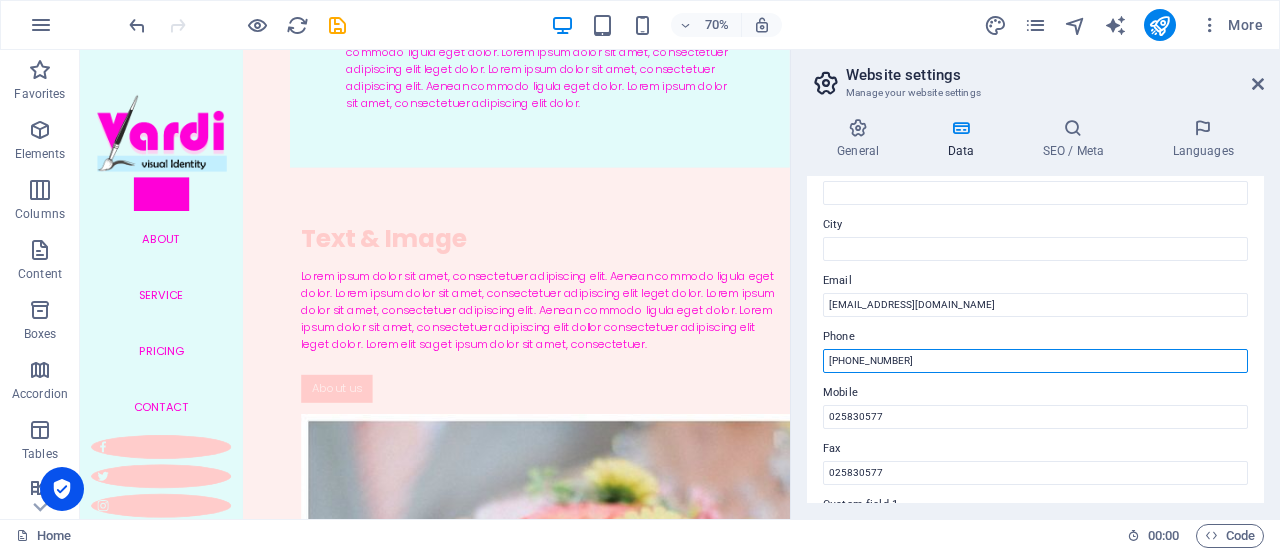 drag, startPoint x: 929, startPoint y: 355, endPoint x: 804, endPoint y: 349, distance: 125.14392 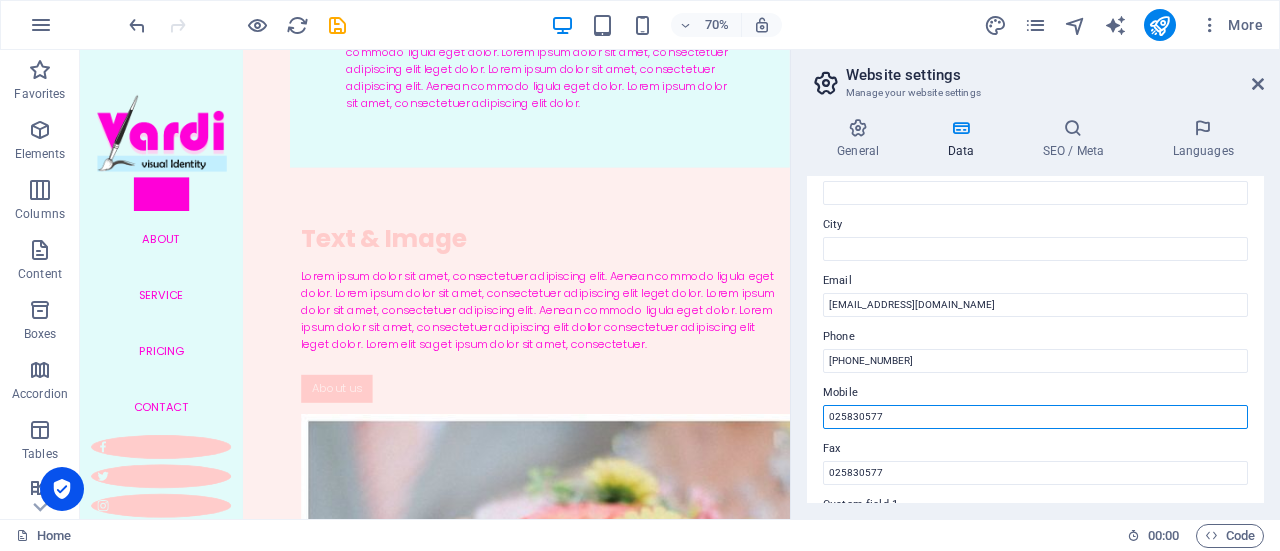 click on "025830577" at bounding box center (1035, 417) 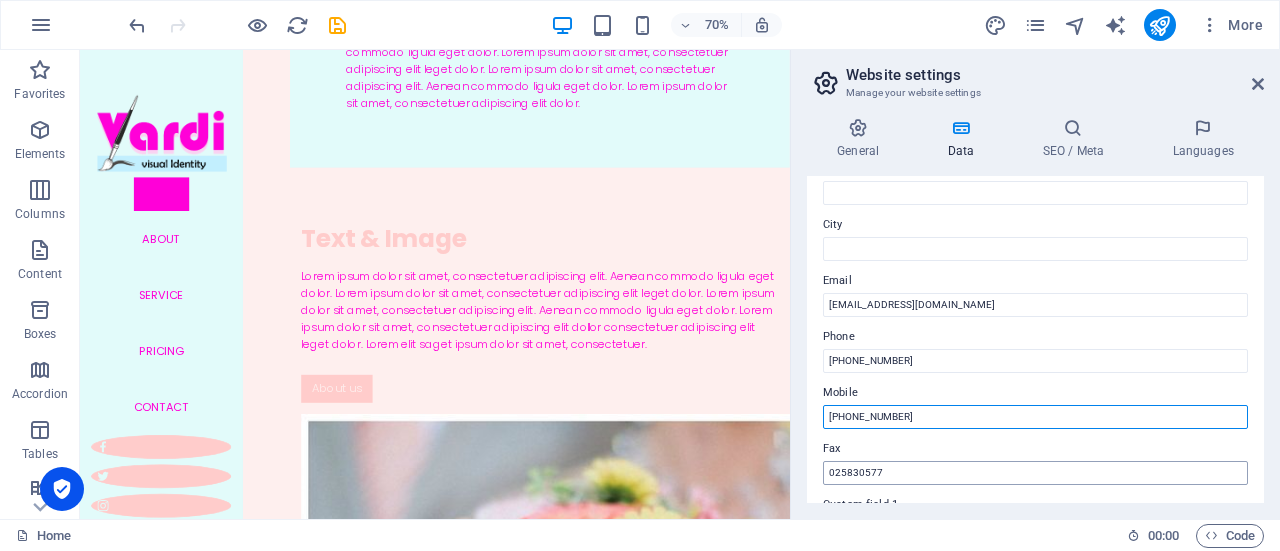 type on "[PHONE_NUMBER]" 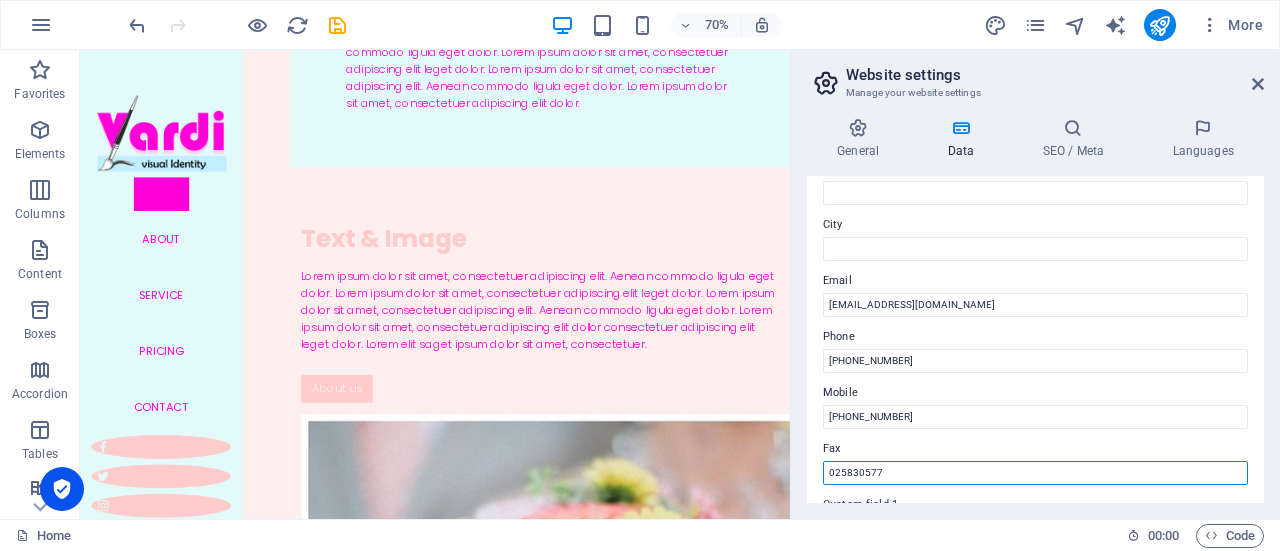 drag, startPoint x: 874, startPoint y: 469, endPoint x: 806, endPoint y: 469, distance: 68 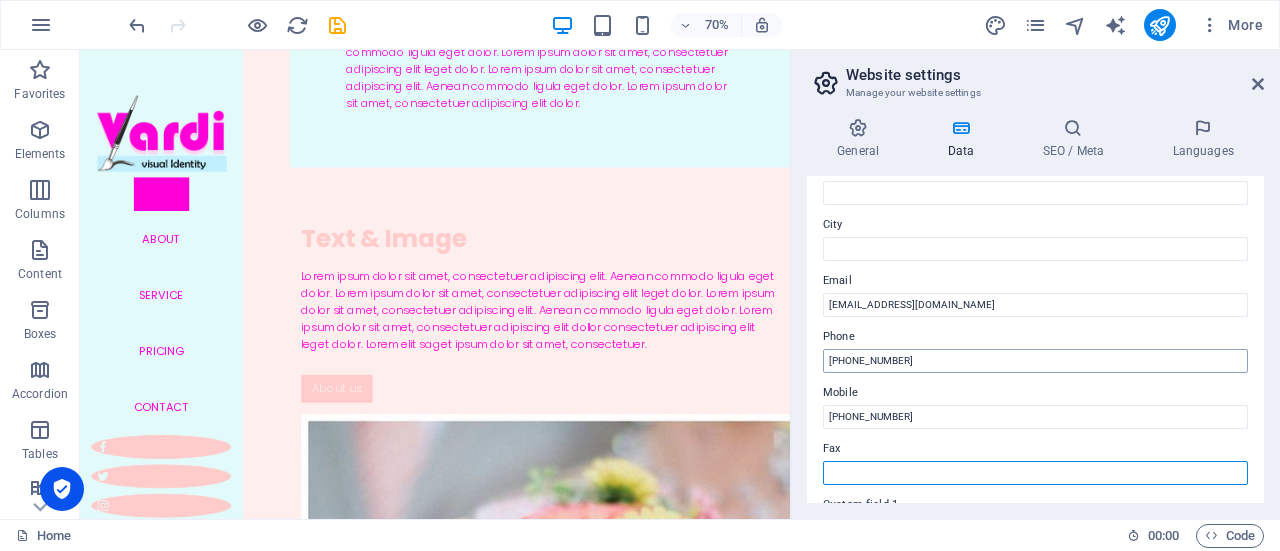 type 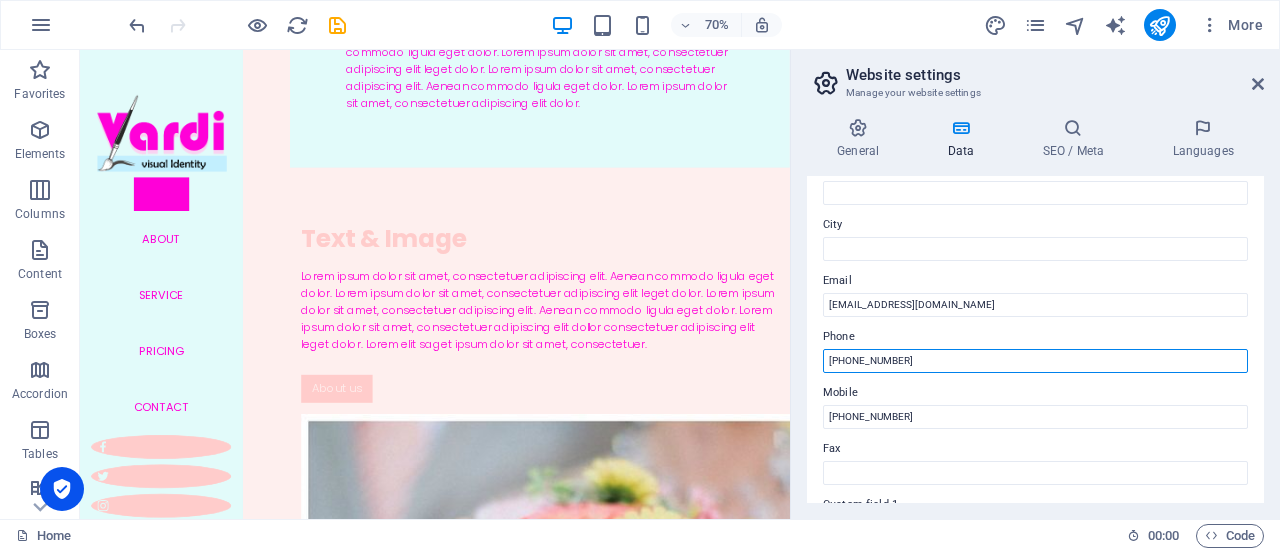 drag, startPoint x: 851, startPoint y: 356, endPoint x: 976, endPoint y: 363, distance: 125.19585 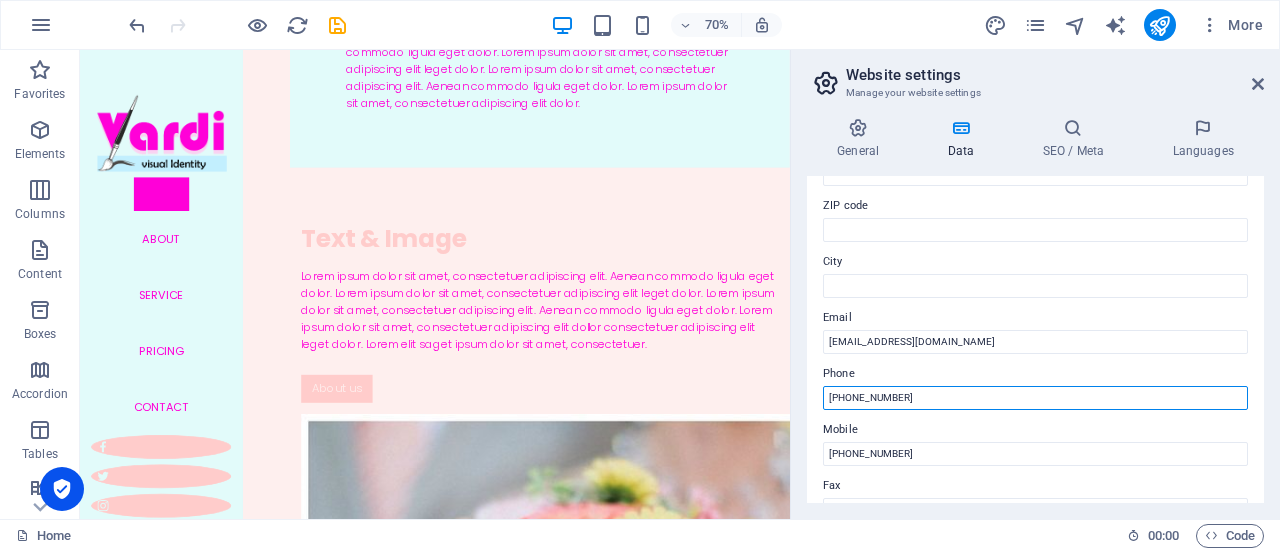 scroll, scrollTop: 233, scrollLeft: 0, axis: vertical 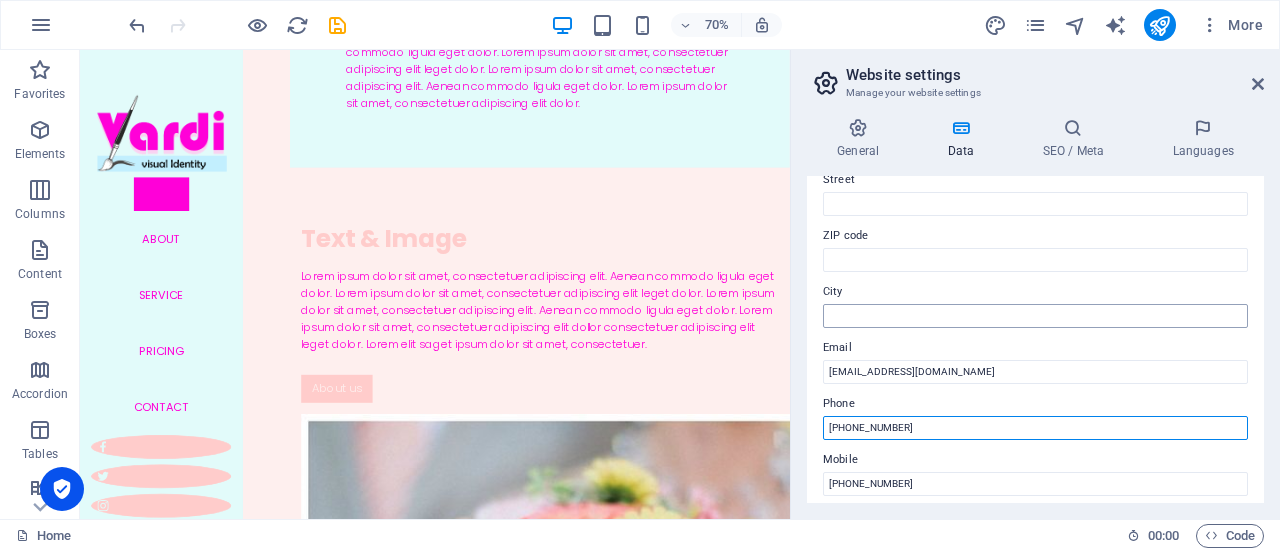 type on "[PHONE_NUMBER]" 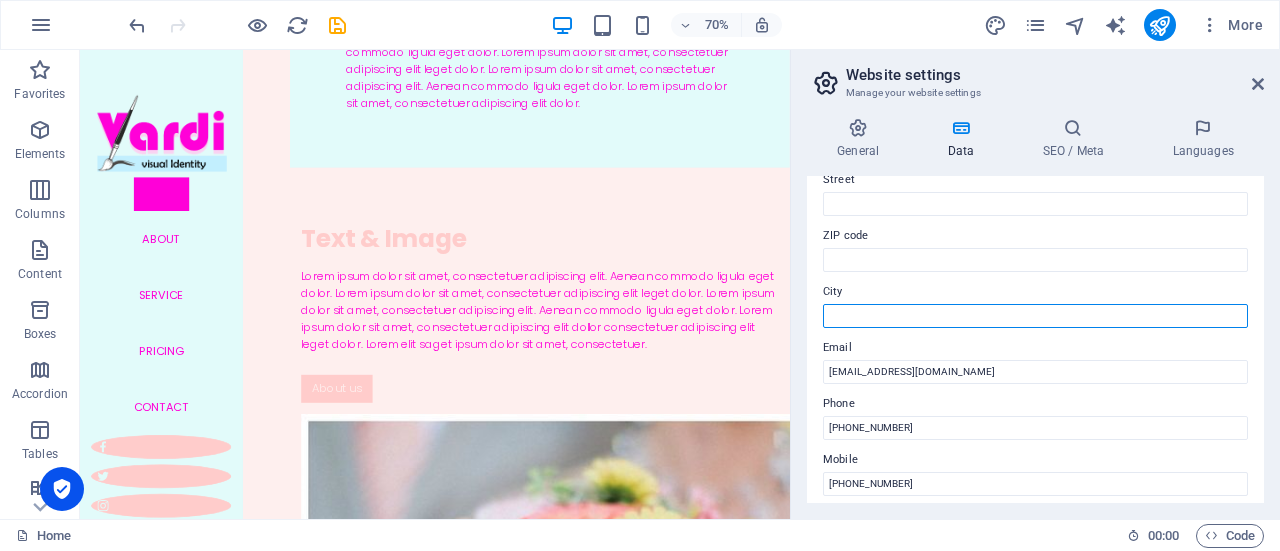 click on "City" at bounding box center [1035, 316] 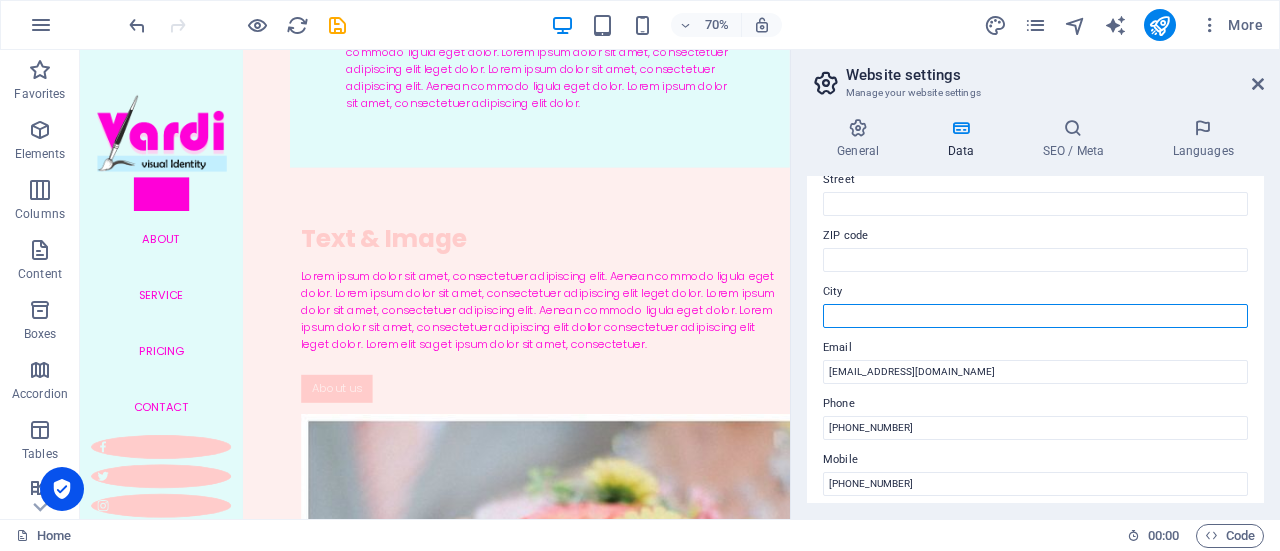 click on "City" at bounding box center [1035, 316] 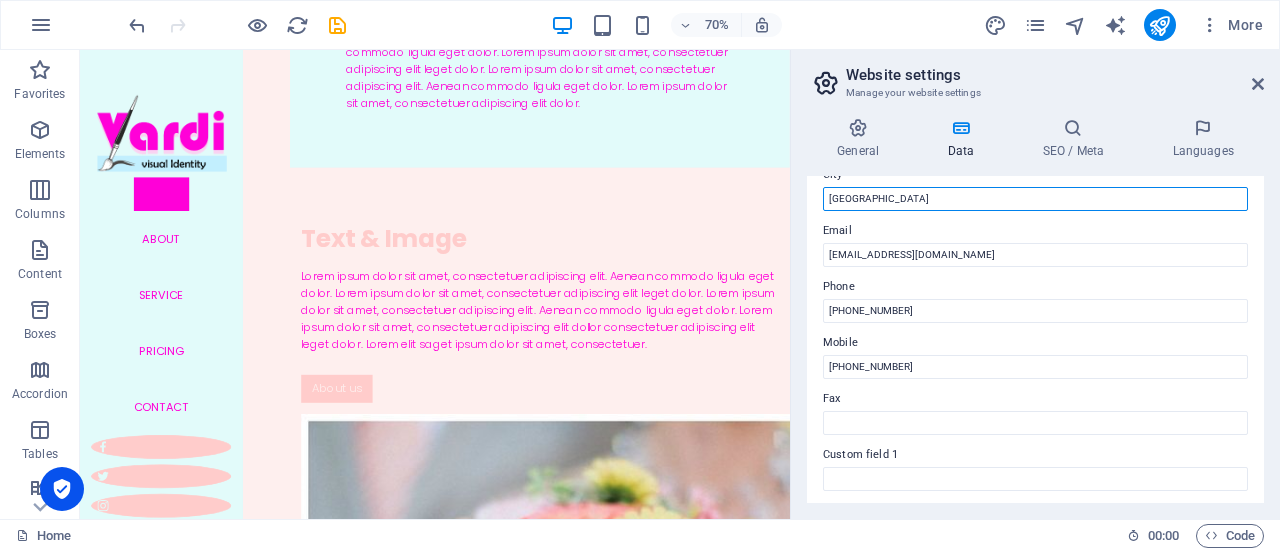 scroll, scrollTop: 0, scrollLeft: 0, axis: both 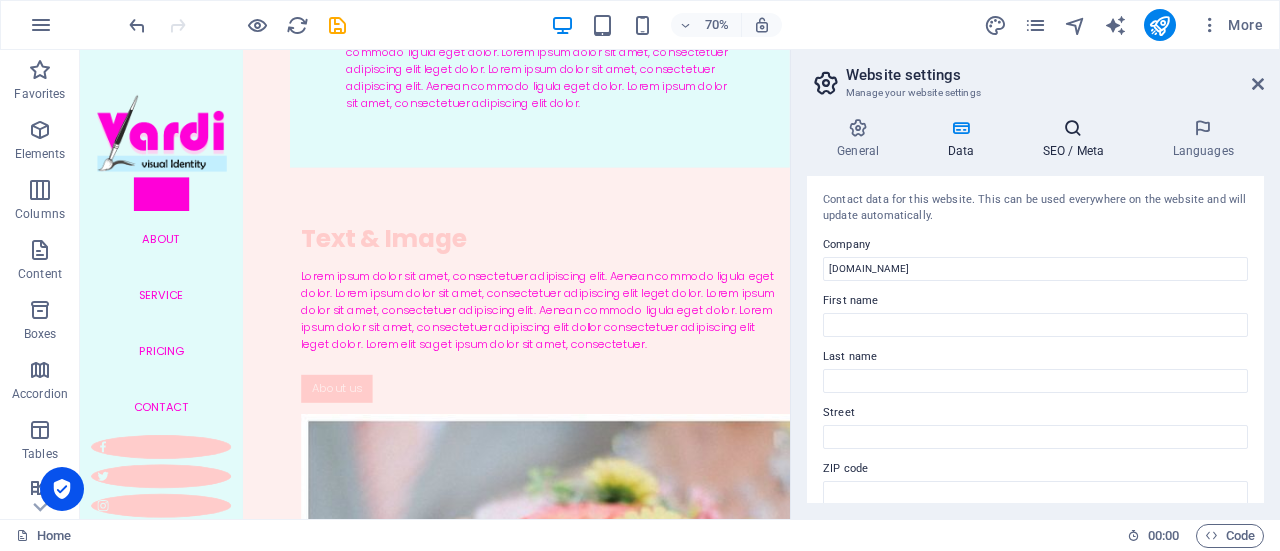 type on "[GEOGRAPHIC_DATA]" 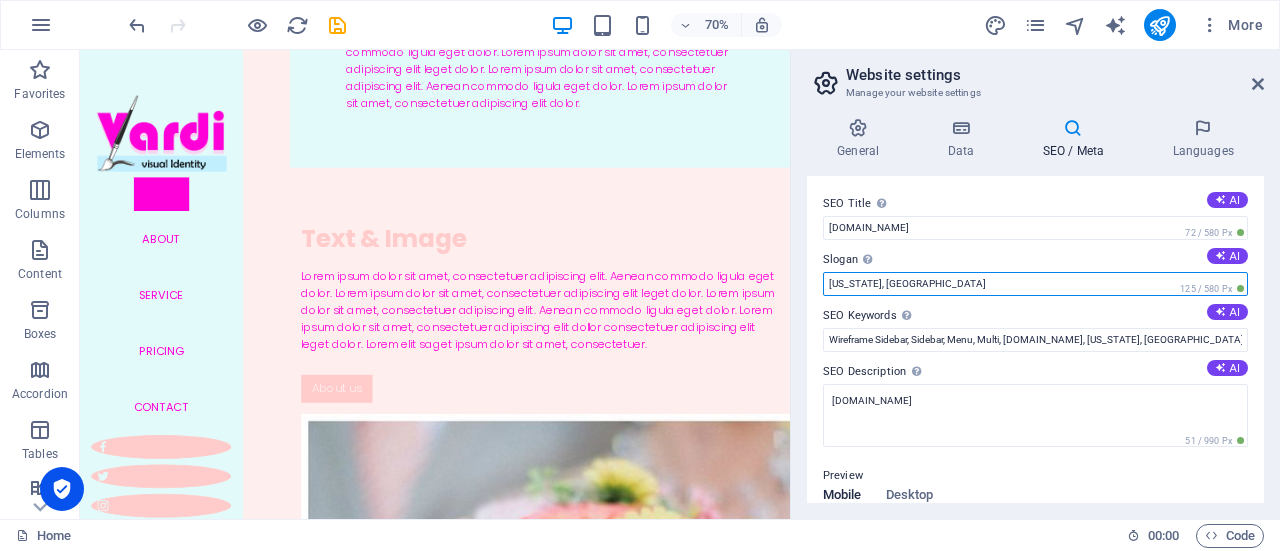 drag, startPoint x: 936, startPoint y: 274, endPoint x: 812, endPoint y: 272, distance: 124.01613 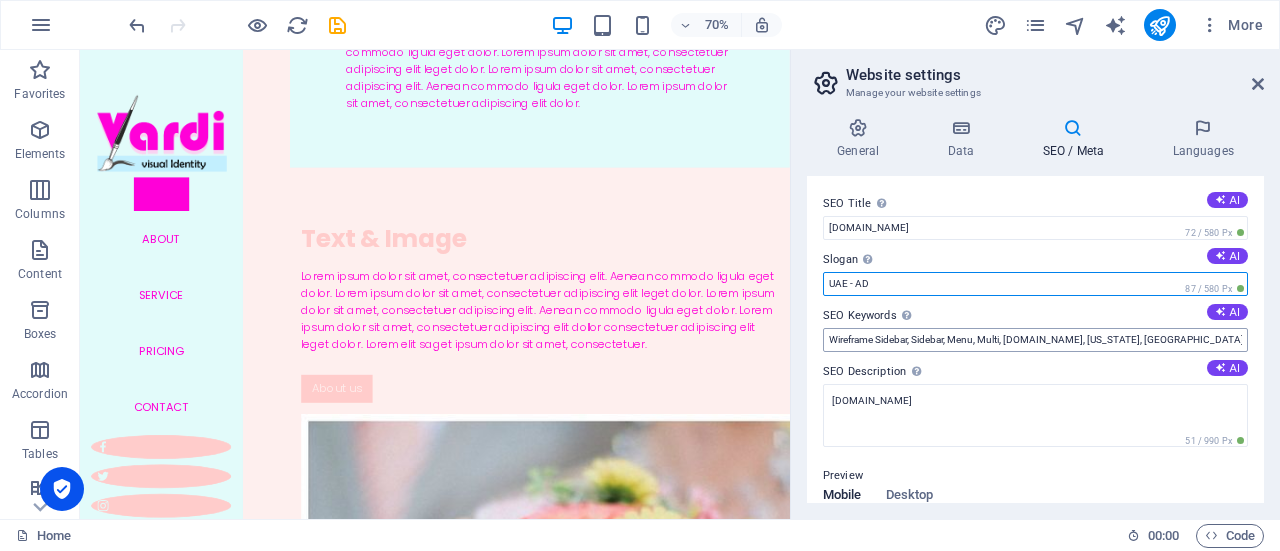 type on "UAE - AD" 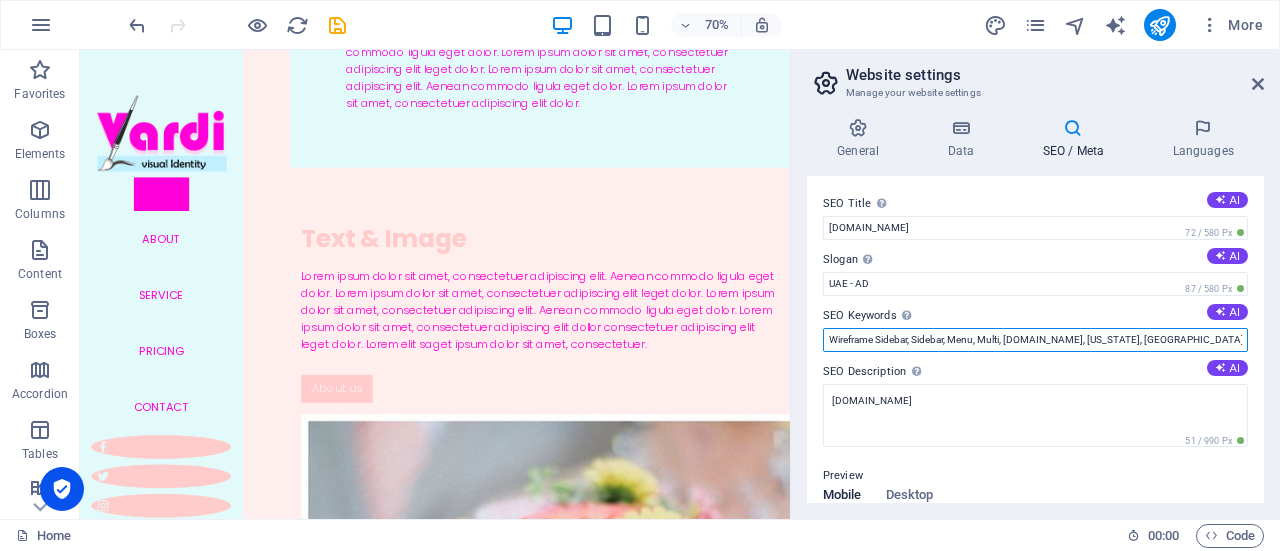 drag, startPoint x: 1157, startPoint y: 343, endPoint x: 819, endPoint y: 324, distance: 338.5336 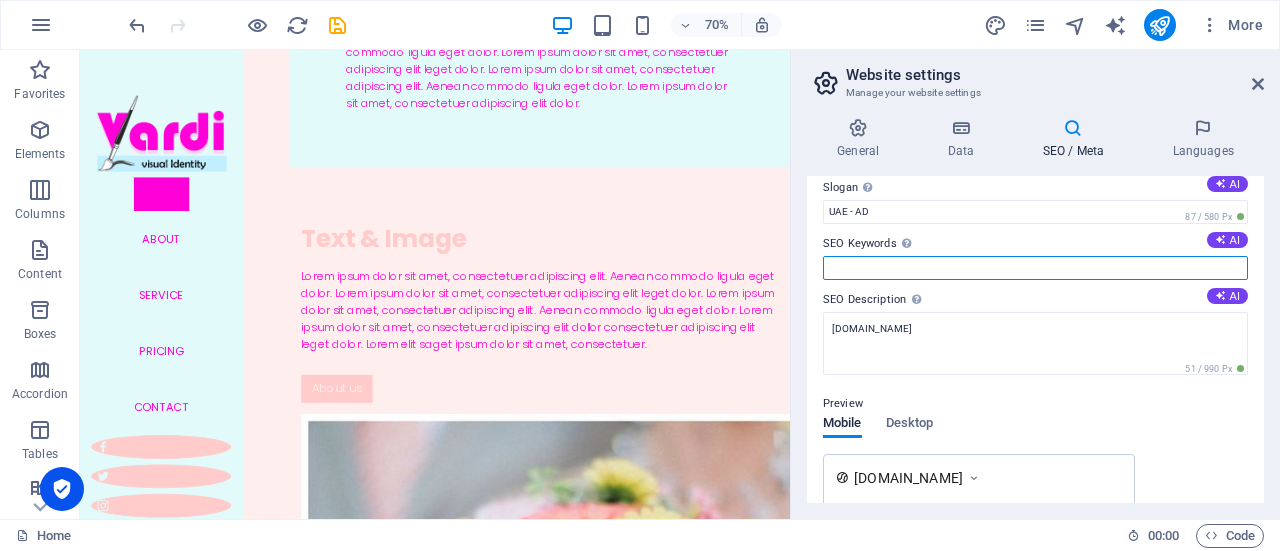 scroll, scrollTop: 0, scrollLeft: 0, axis: both 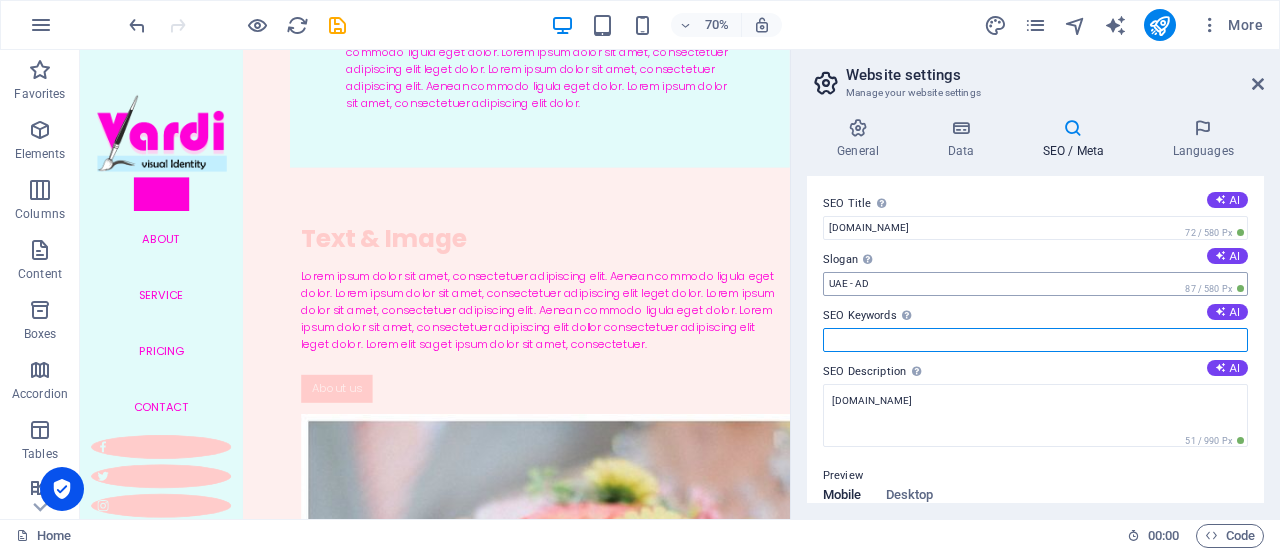 type 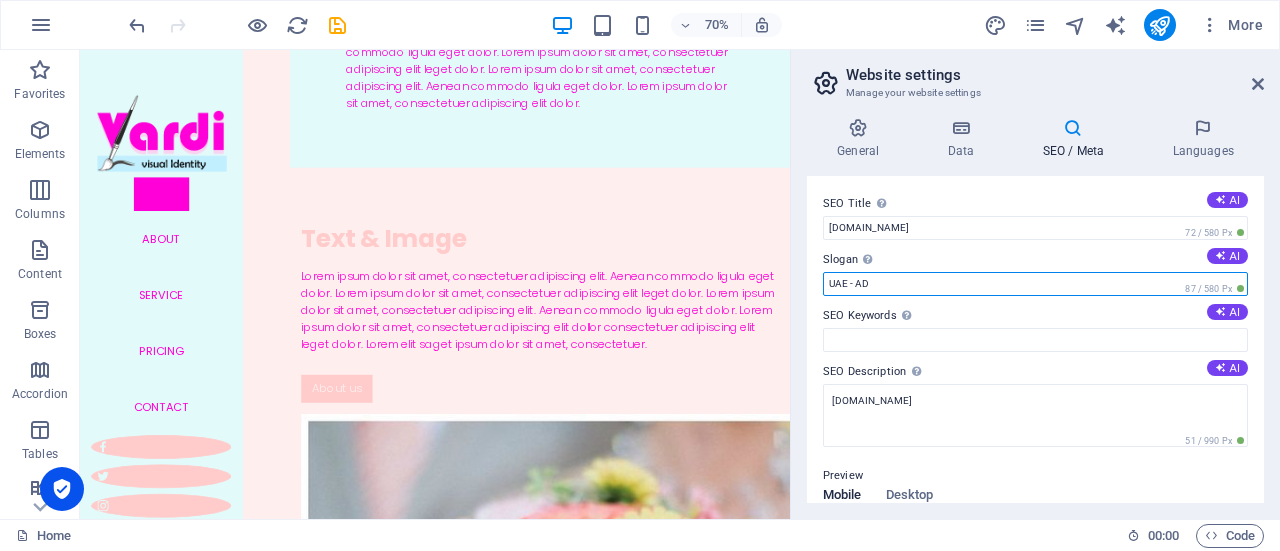 drag, startPoint x: 917, startPoint y: 285, endPoint x: 815, endPoint y: 279, distance: 102.176315 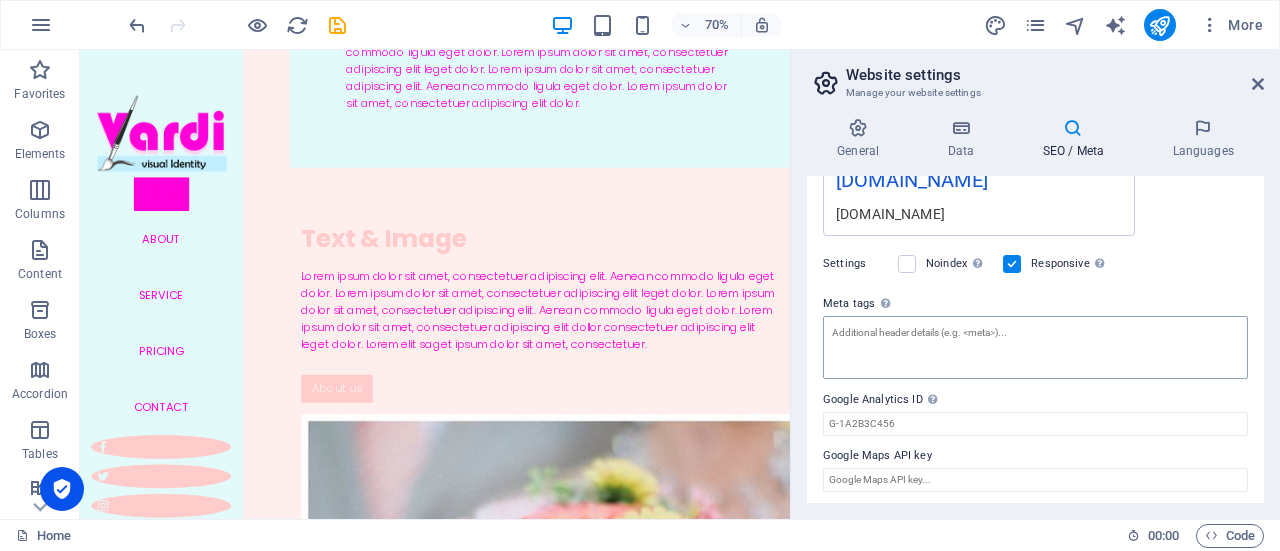 scroll, scrollTop: 406, scrollLeft: 0, axis: vertical 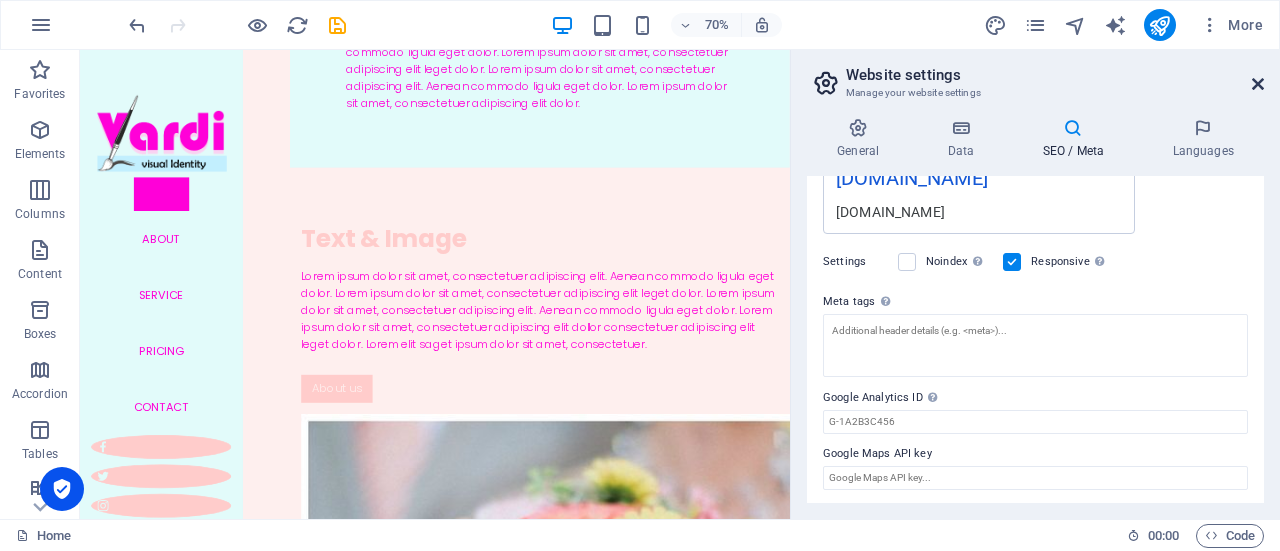 type 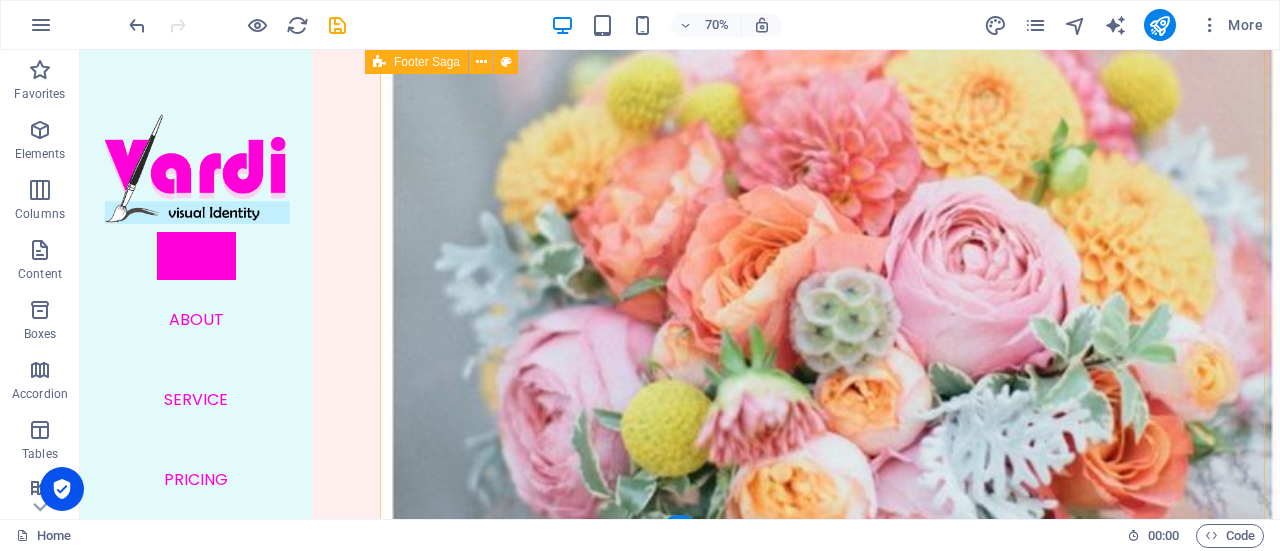 scroll, scrollTop: 3247, scrollLeft: 0, axis: vertical 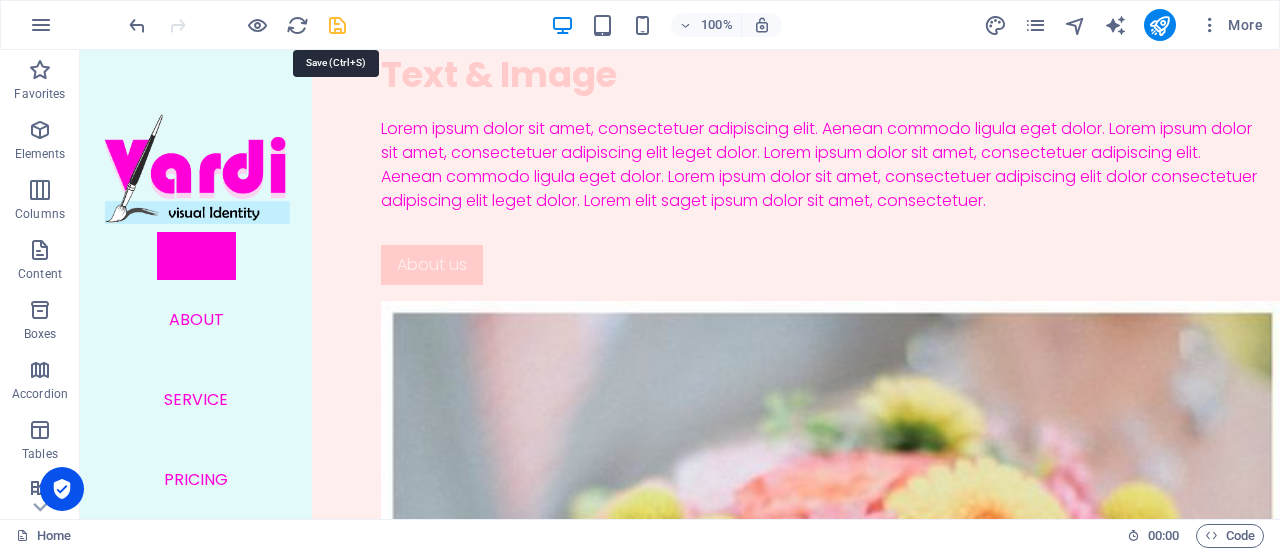 click at bounding box center (337, 25) 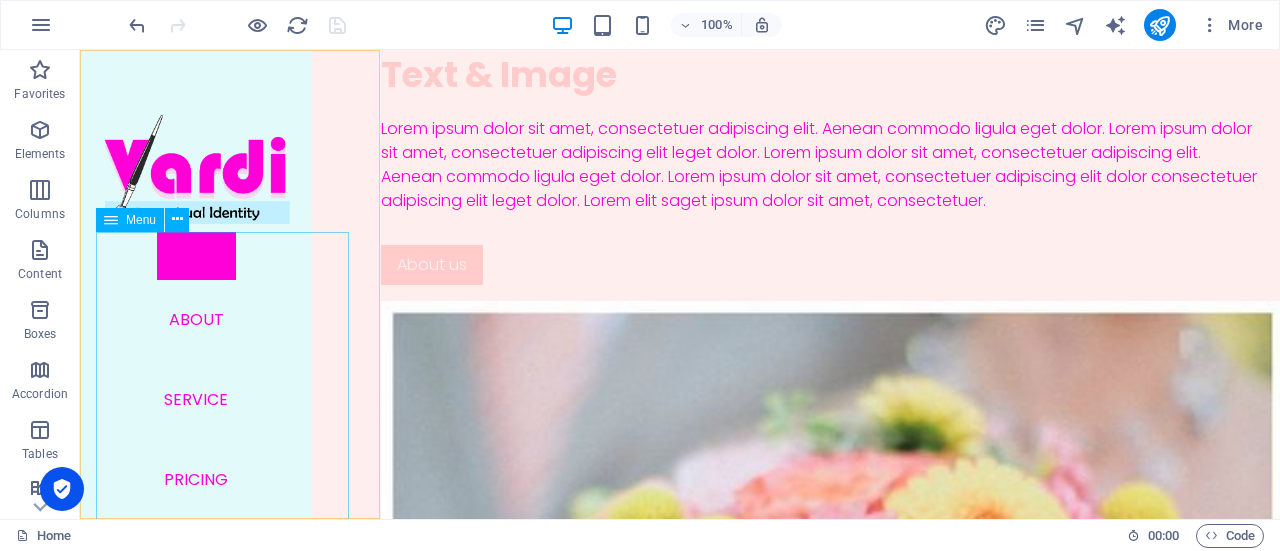 click on "Home About Service Pricing Contact" at bounding box center [196, 416] 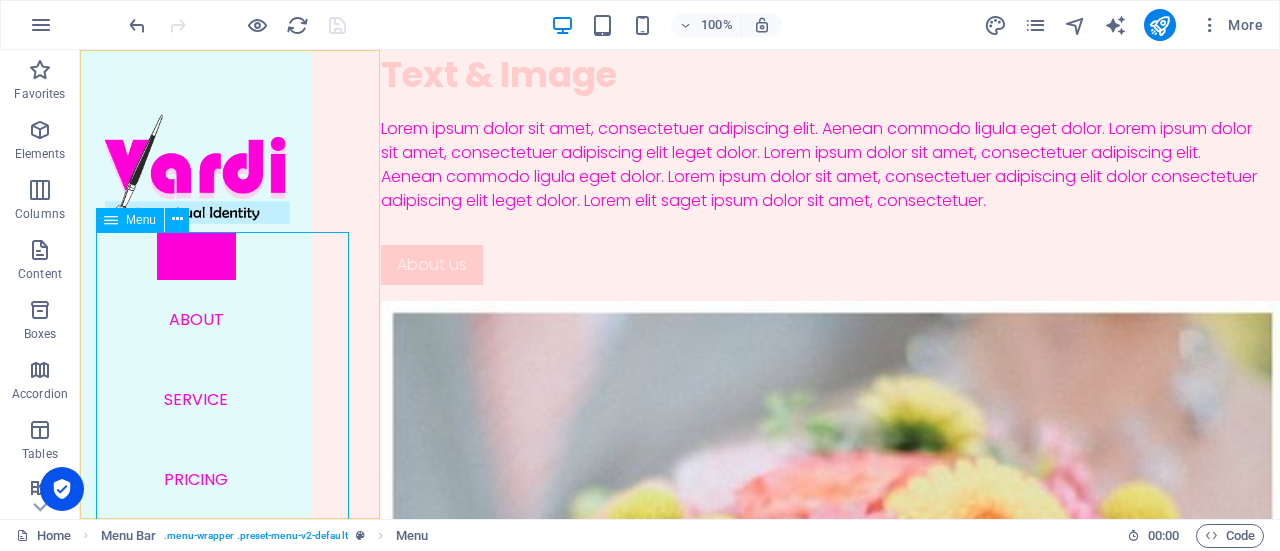 click on "Menu" at bounding box center (141, 220) 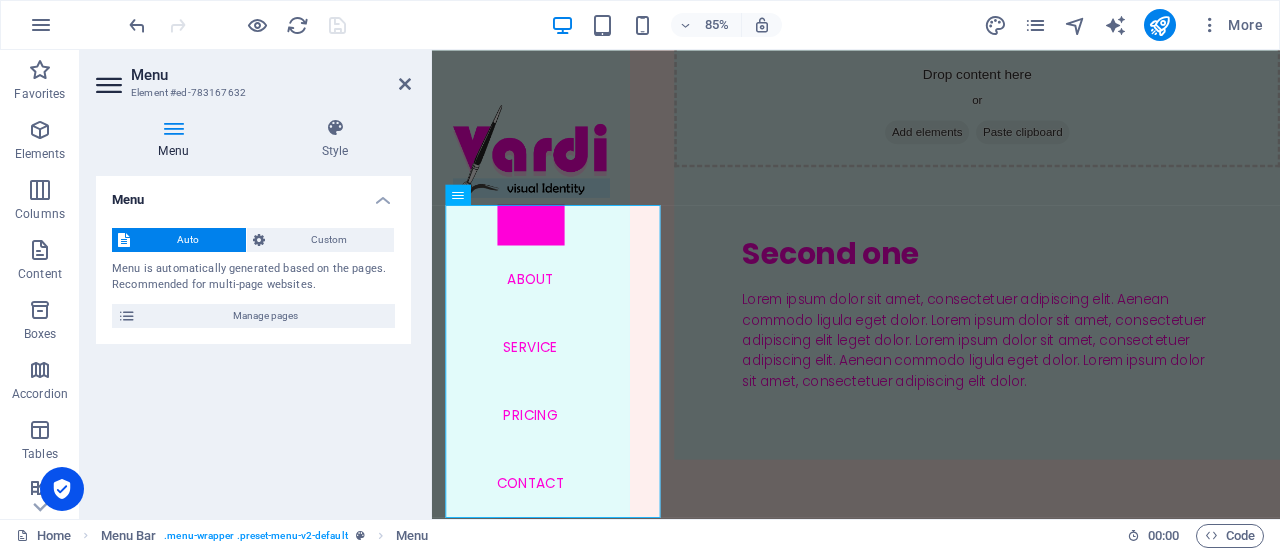 scroll, scrollTop: 3788, scrollLeft: 0, axis: vertical 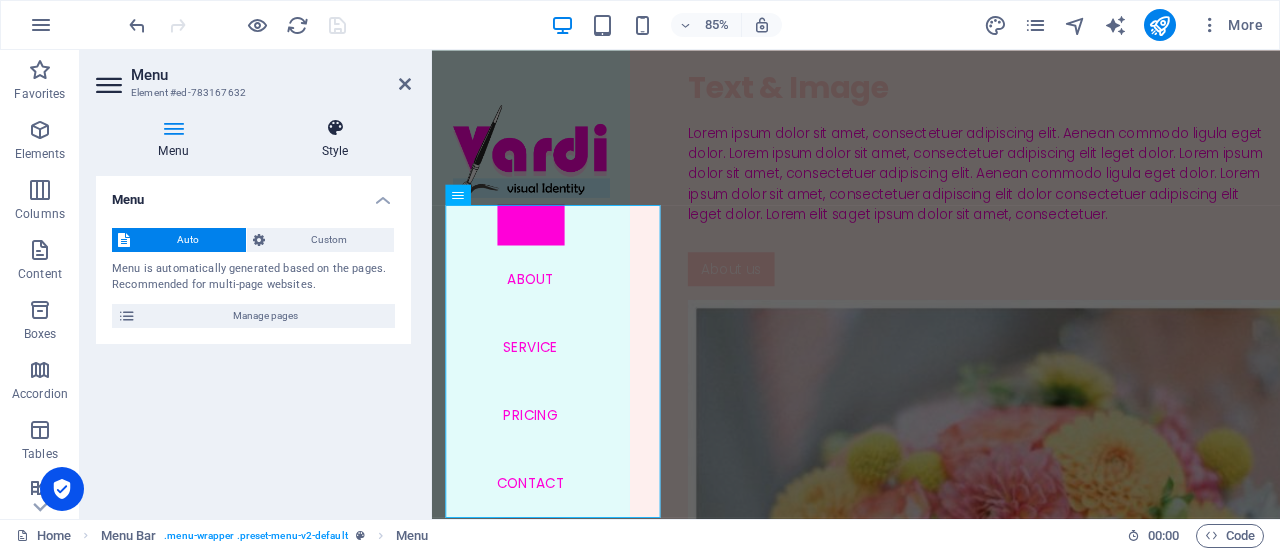 click at bounding box center [335, 128] 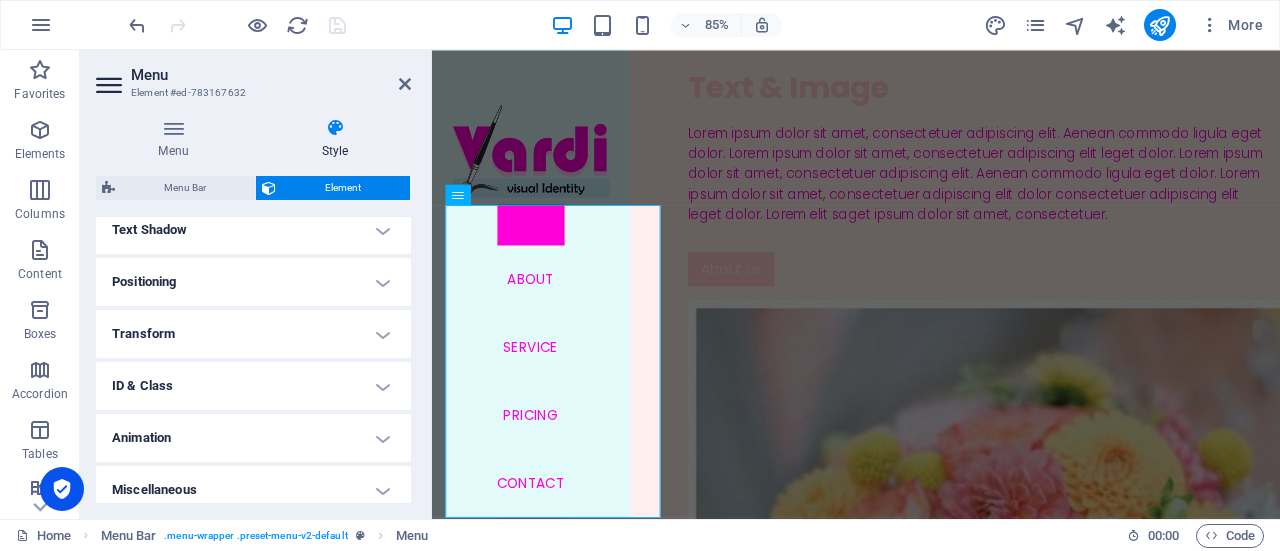 scroll, scrollTop: 558, scrollLeft: 0, axis: vertical 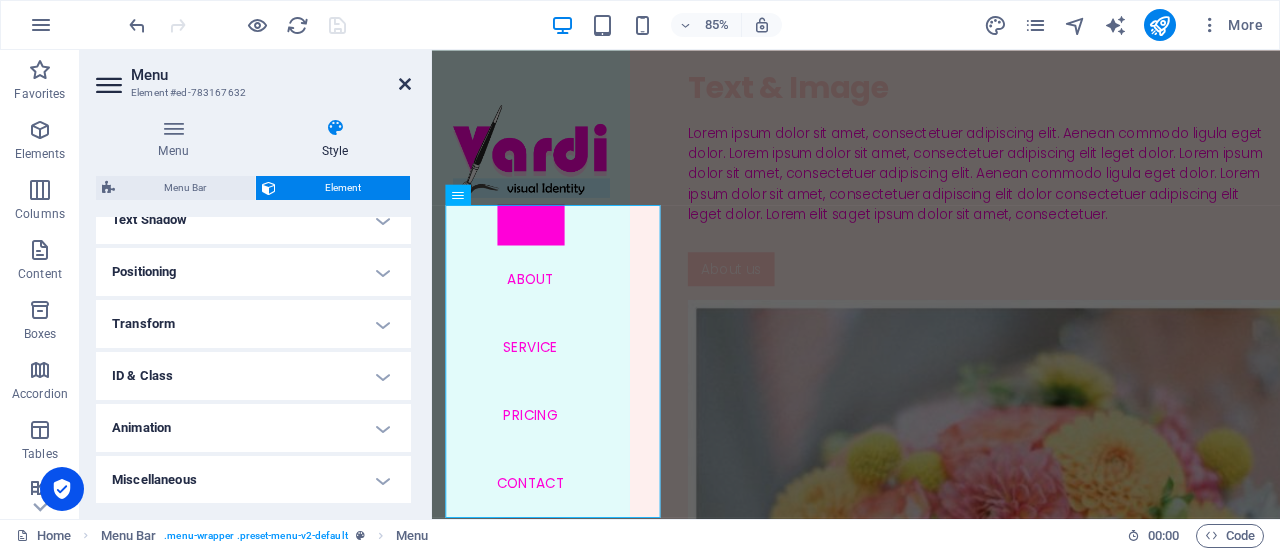 drag, startPoint x: 402, startPoint y: 87, endPoint x: 650, endPoint y: 213, distance: 278.1726 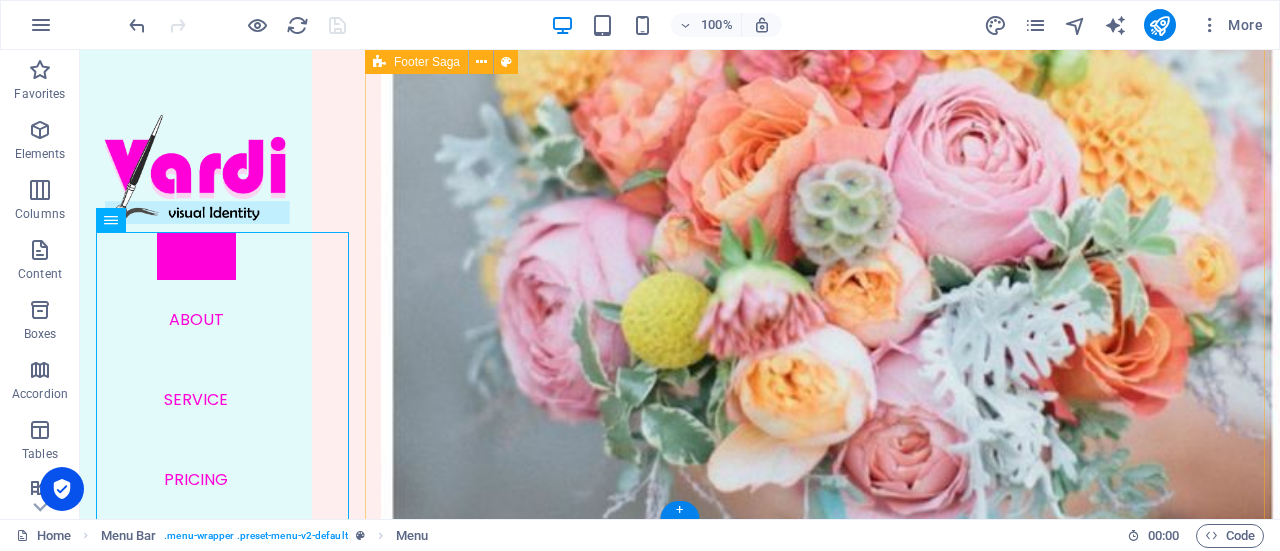 scroll, scrollTop: 3247, scrollLeft: 0, axis: vertical 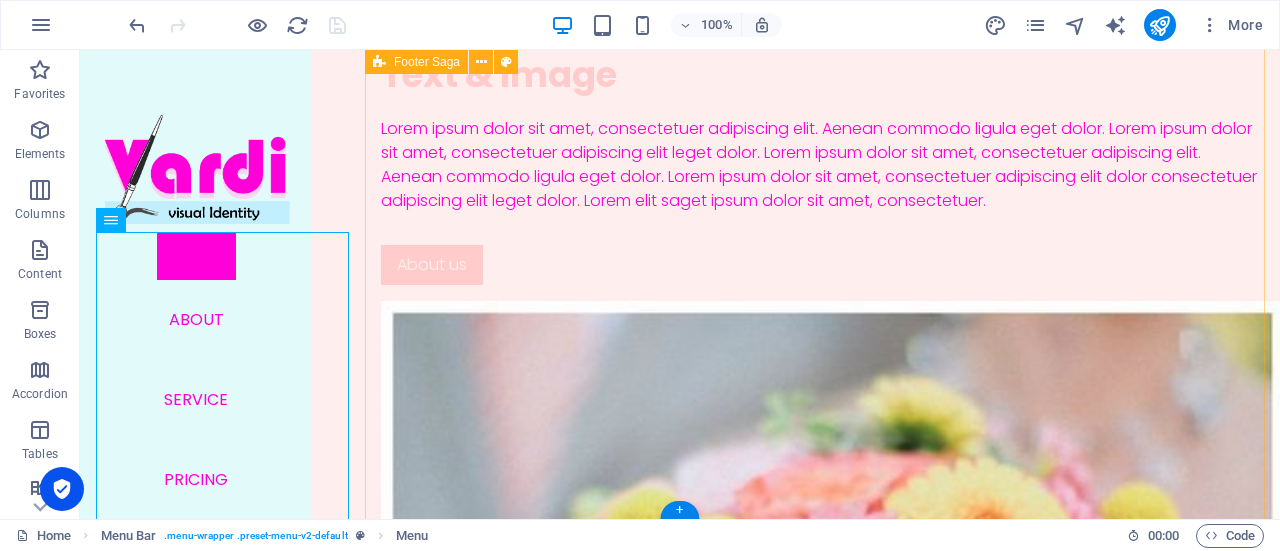 click on "Lorem ipsum dolor sit amet, consetetur sadipscing elitr, sed diam nonumy.  Legal Notice  |  Privacy Contact Phone:  [PHONE_NUMBER] Mobil:  [PHONE_NUMBER] Email:  [EMAIL_ADDRESS][DOMAIN_NAME] Address [GEOGRAPHIC_DATA] Navigation Home About Service Pricing Contact" at bounding box center [822, 3712] 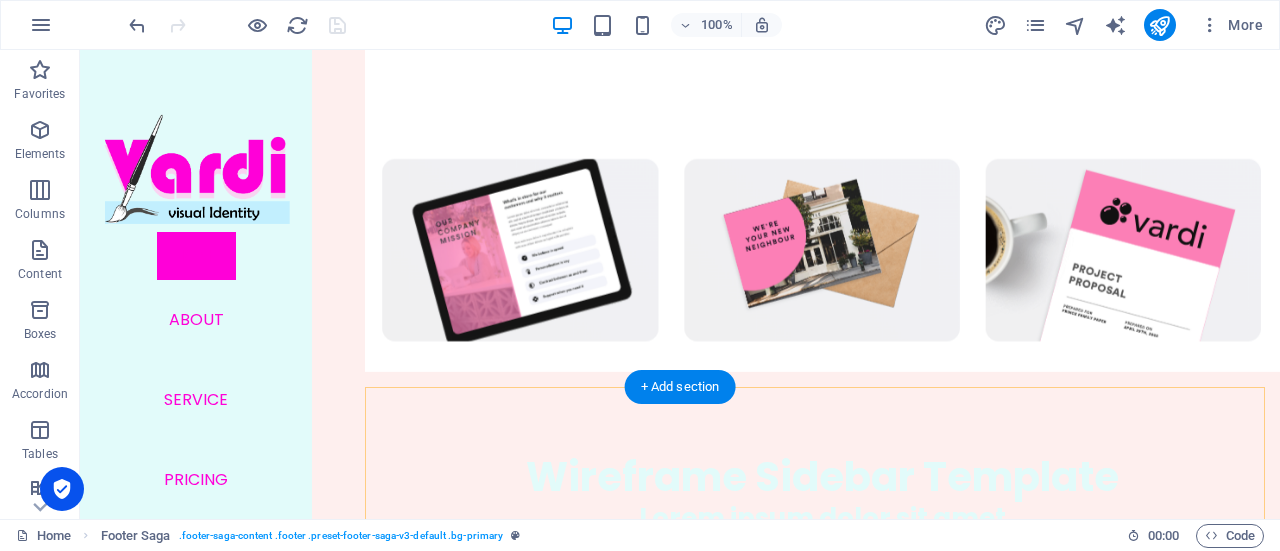 scroll, scrollTop: 0, scrollLeft: 0, axis: both 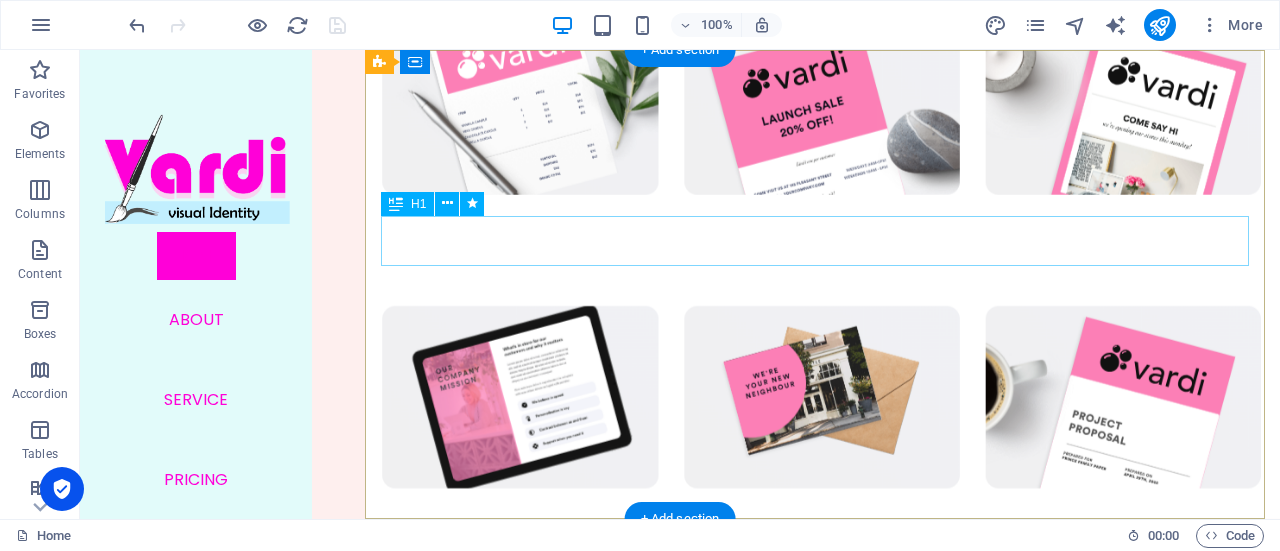 click on "Wireframe Sidebar Template" at bounding box center (822, 624) 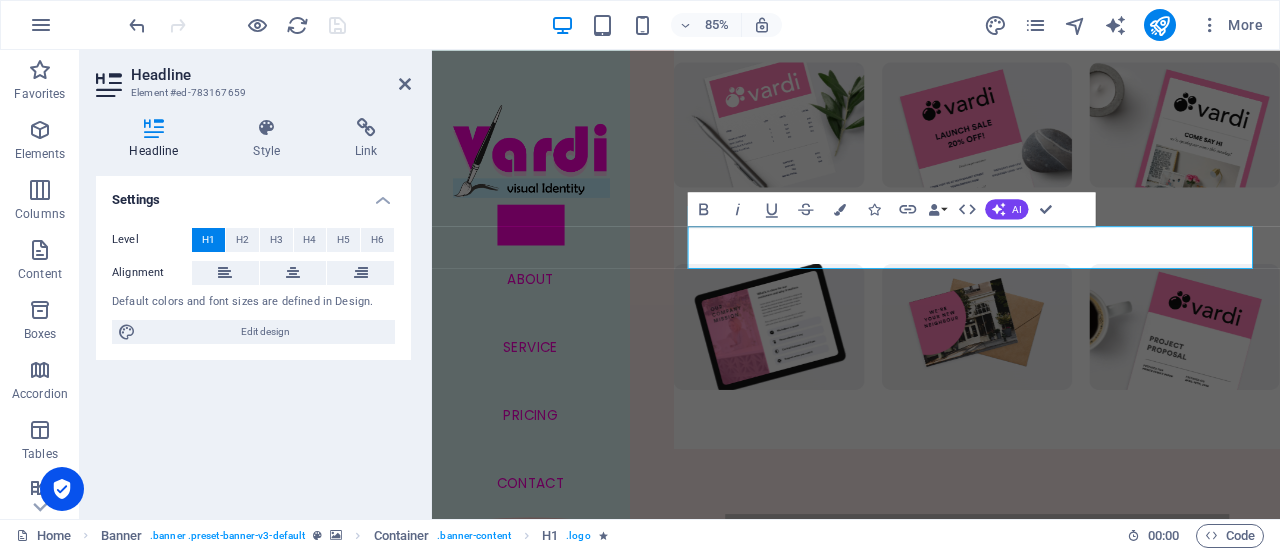 click on "Settings Level H1 H2 H3 H4 H5 H6 Alignment Default colors and font sizes are defined in Design. Edit design" at bounding box center [253, 339] 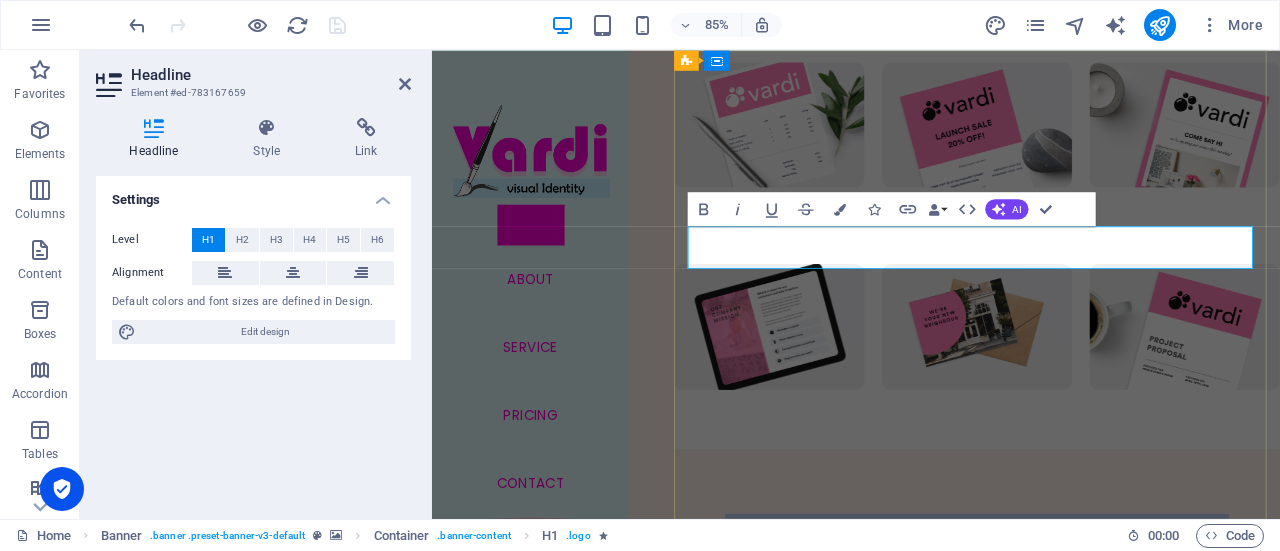 click on "Wireframe Sidebar Template" at bounding box center (1073, 624) 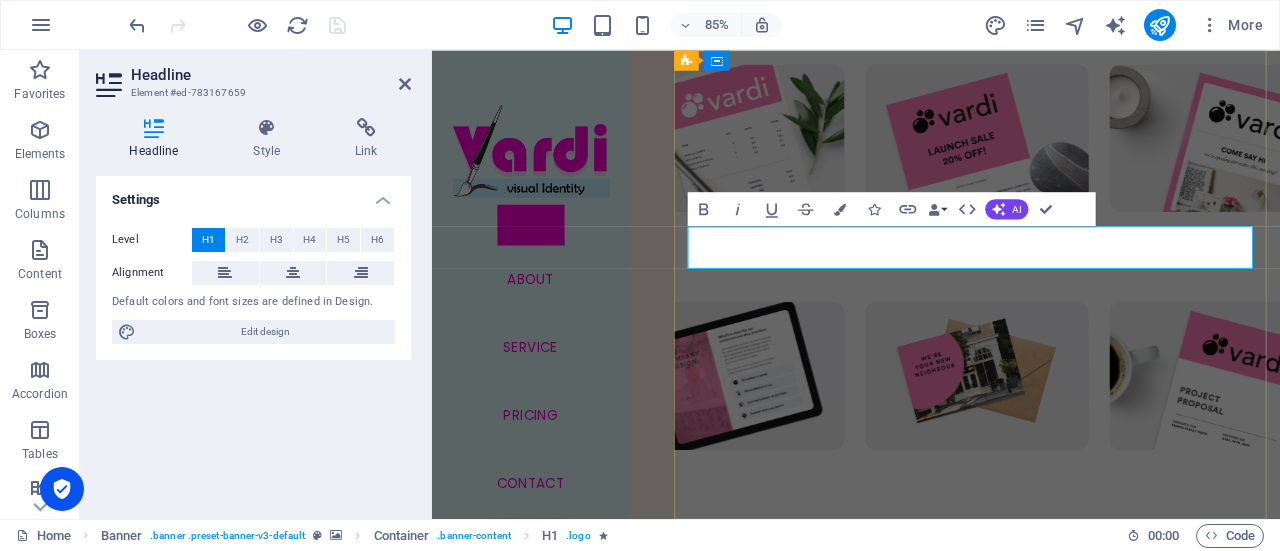 click on "🌸 أهلاً بك في عالم Vardi! 🌸" at bounding box center (1074, 707) 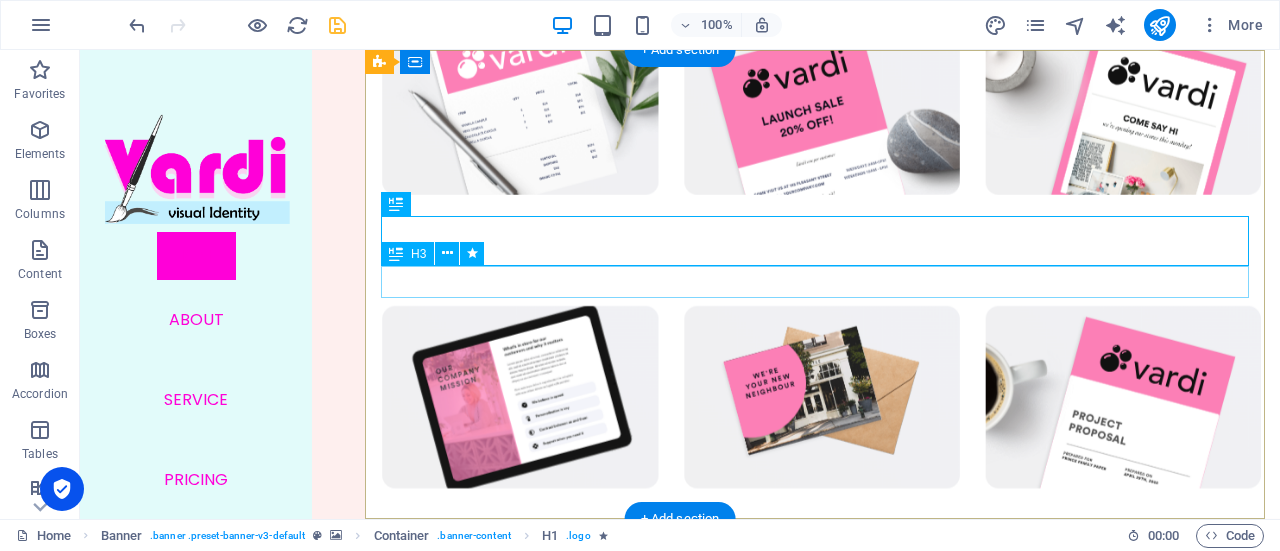 click on "Lorem ipsum dolor sit amet" at bounding box center (822, 665) 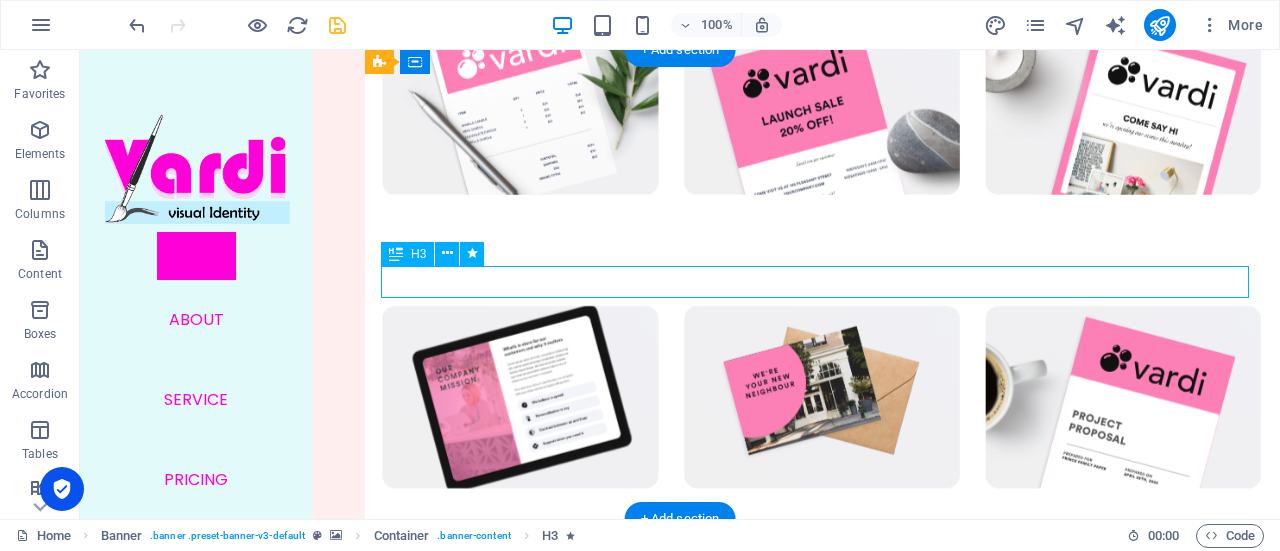 click on "Lorem ipsum dolor sit amet" at bounding box center (822, 665) 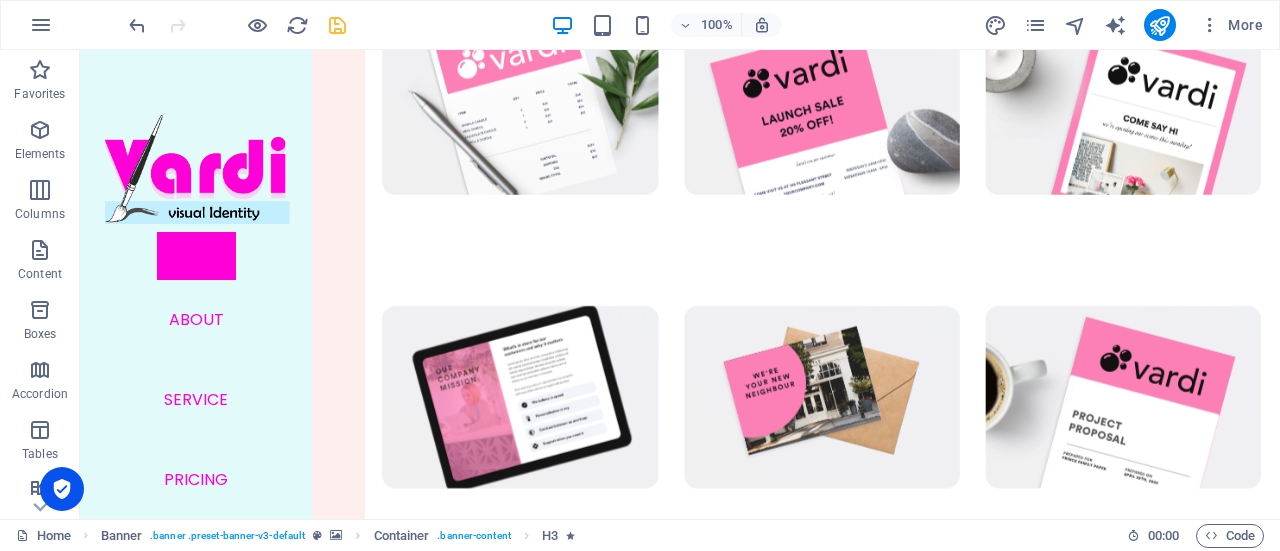 scroll, scrollTop: 410, scrollLeft: 0, axis: vertical 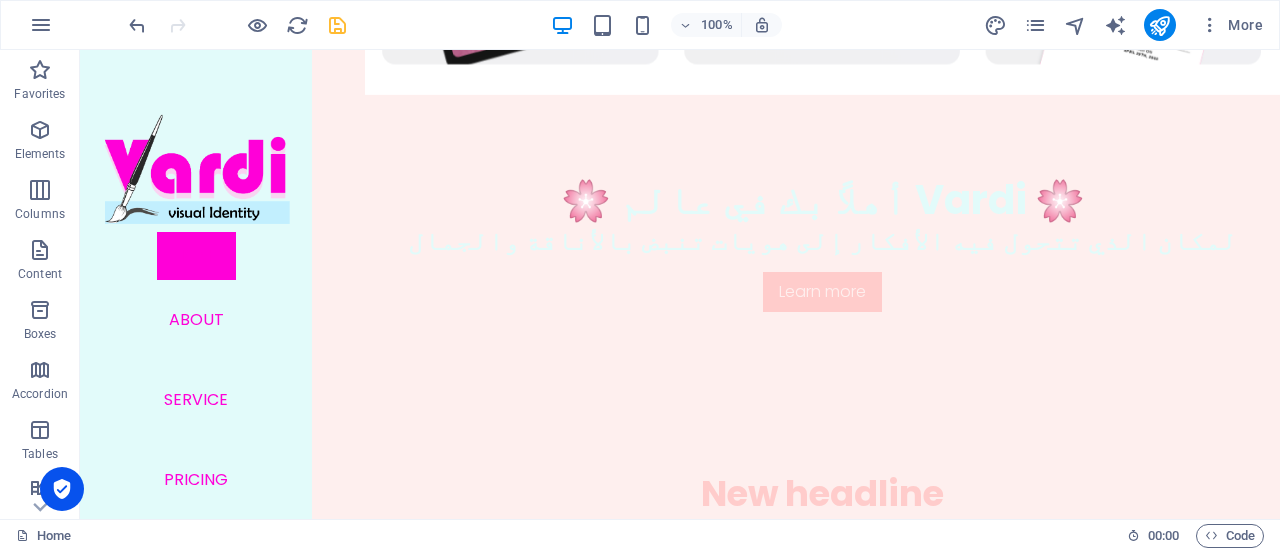 click at bounding box center [337, 25] 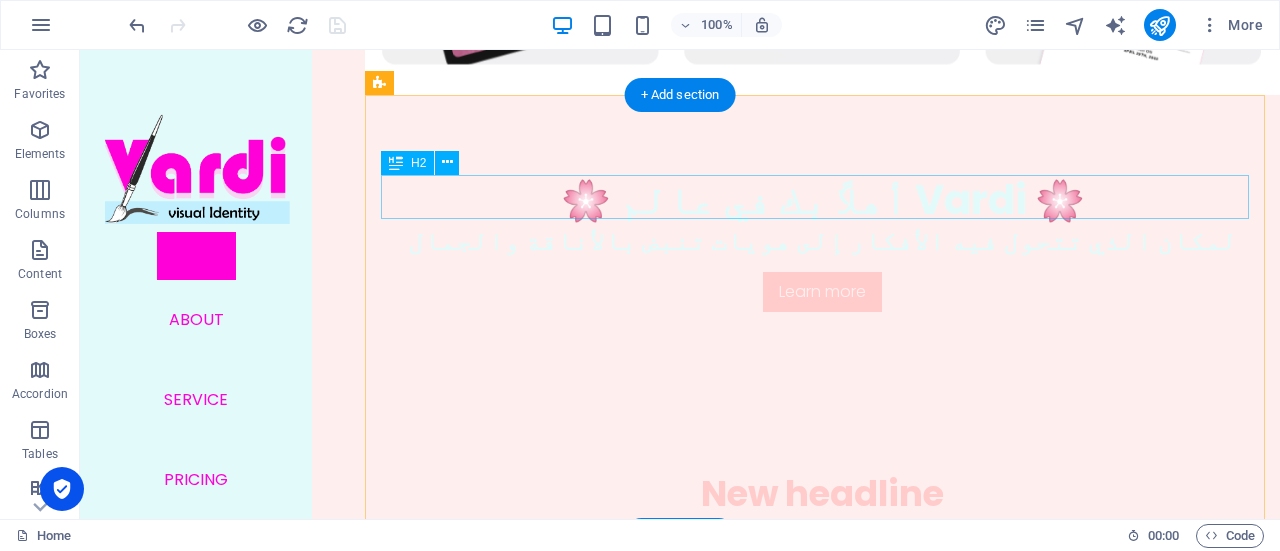click on "Home About Service Pricing Contact" at bounding box center [196, 416] 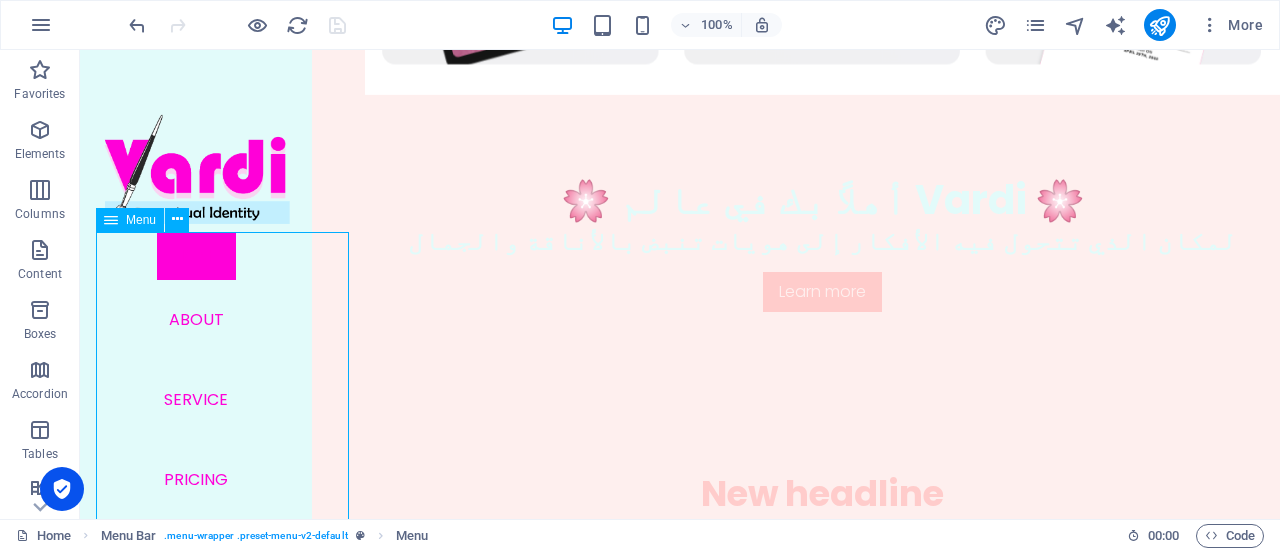 click on "Home About Service Pricing Contact" at bounding box center (196, 416) 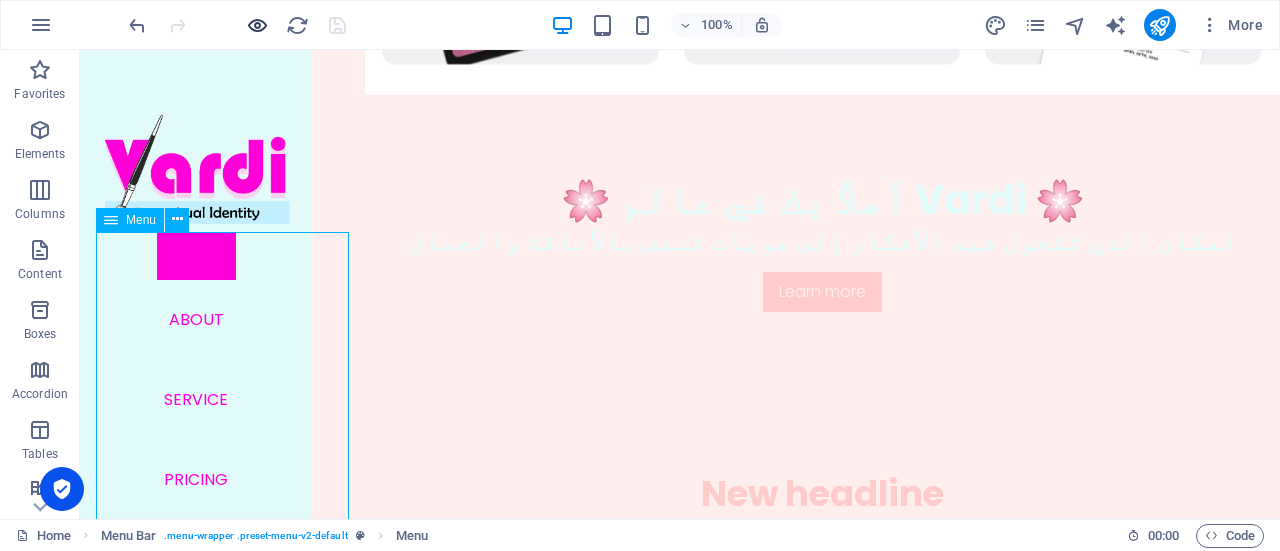 click at bounding box center (257, 25) 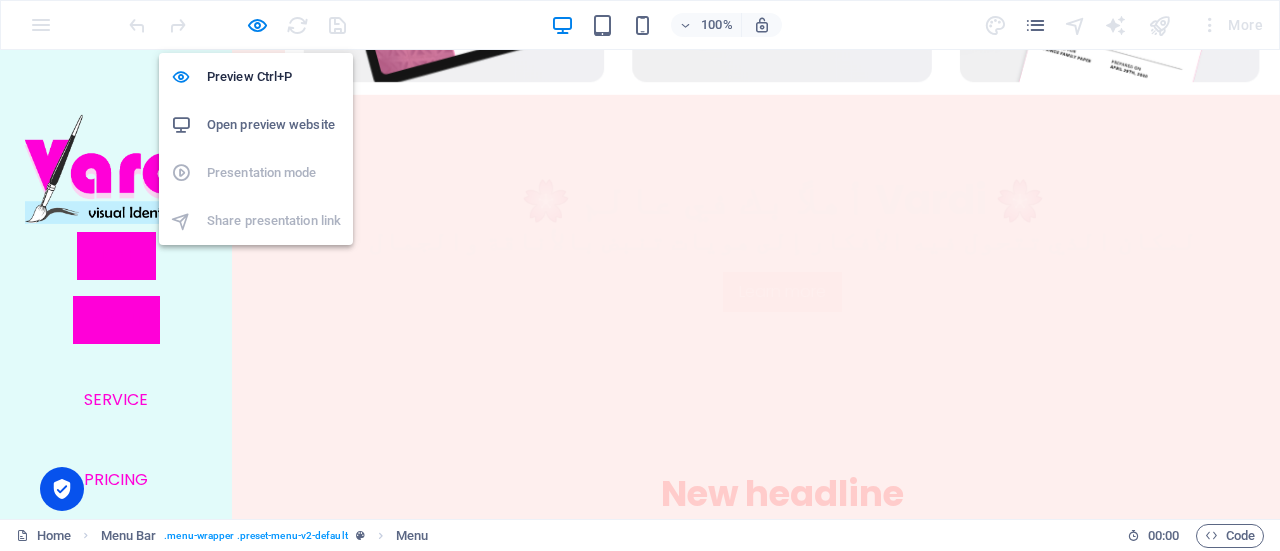 click on "About" at bounding box center (116, 320) 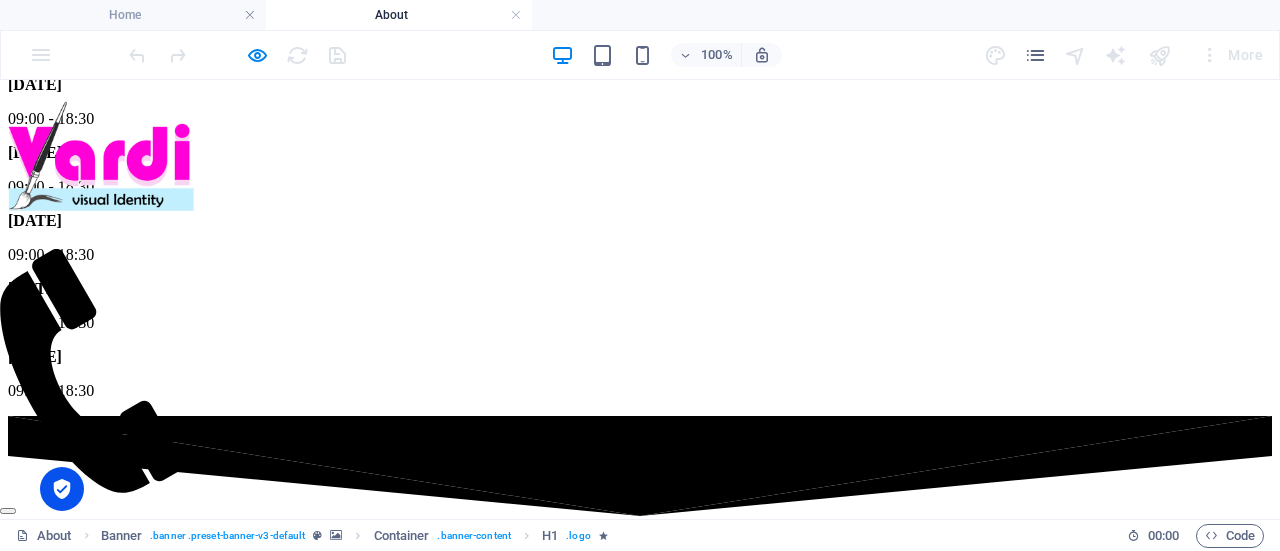 scroll, scrollTop: 4156, scrollLeft: 0, axis: vertical 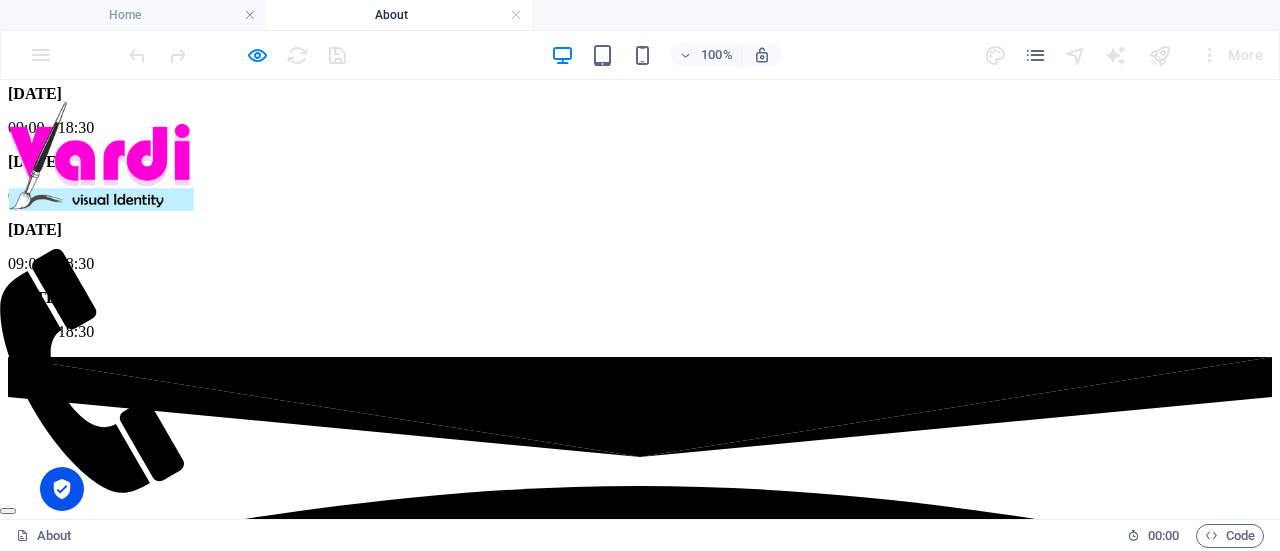 click on "Home About Service Pricing Contact" at bounding box center (100, 576) 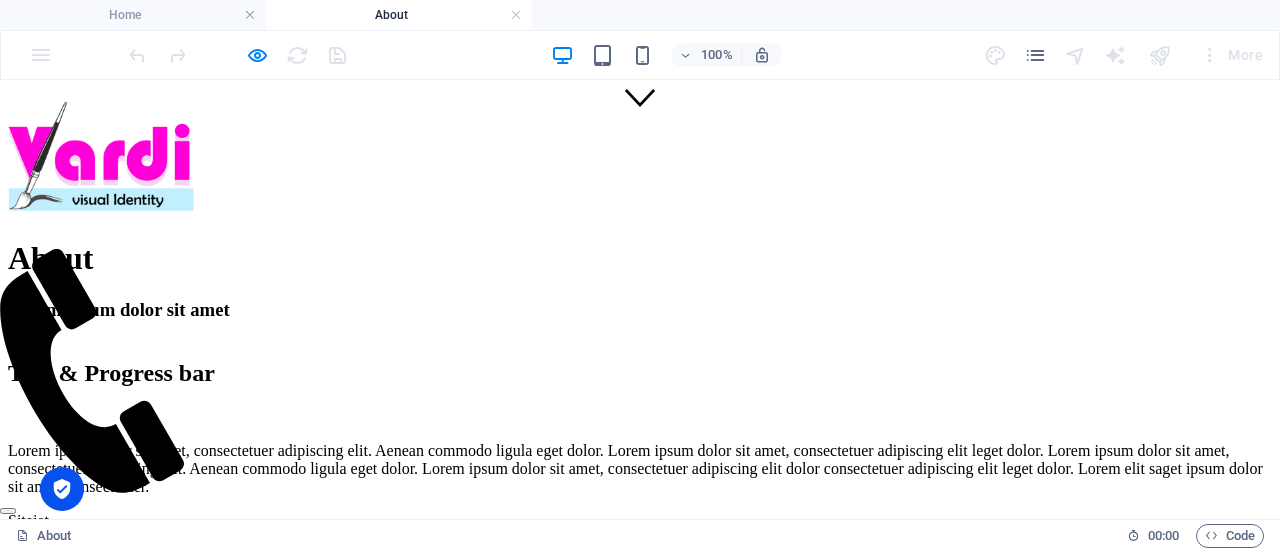 scroll, scrollTop: 0, scrollLeft: 0, axis: both 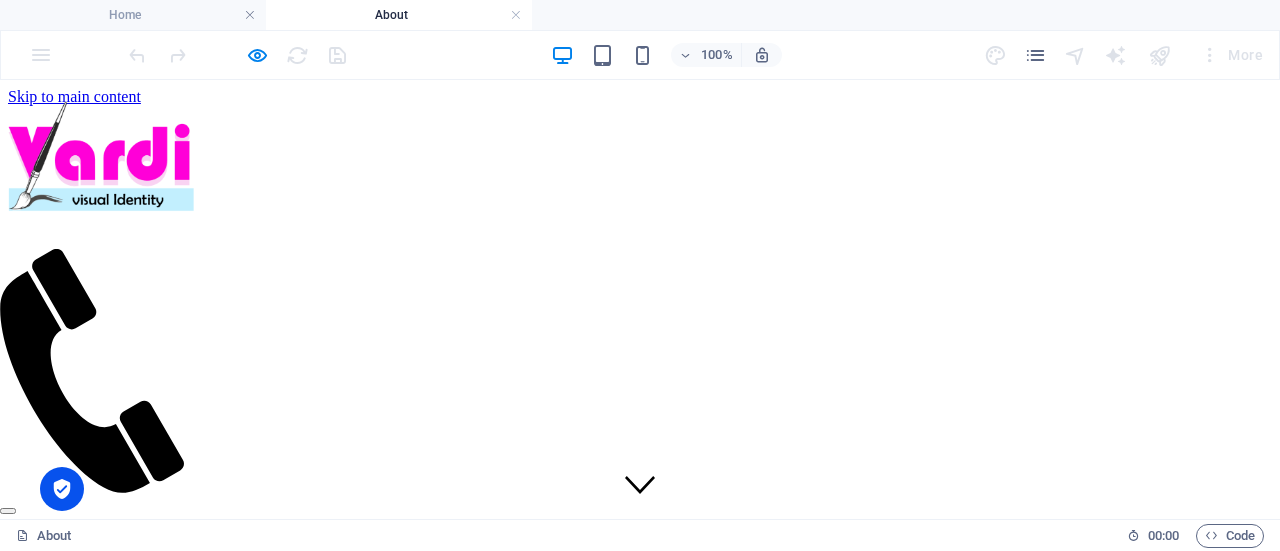 click on "Home About Service Pricing Contact" at bounding box center (100, 576) 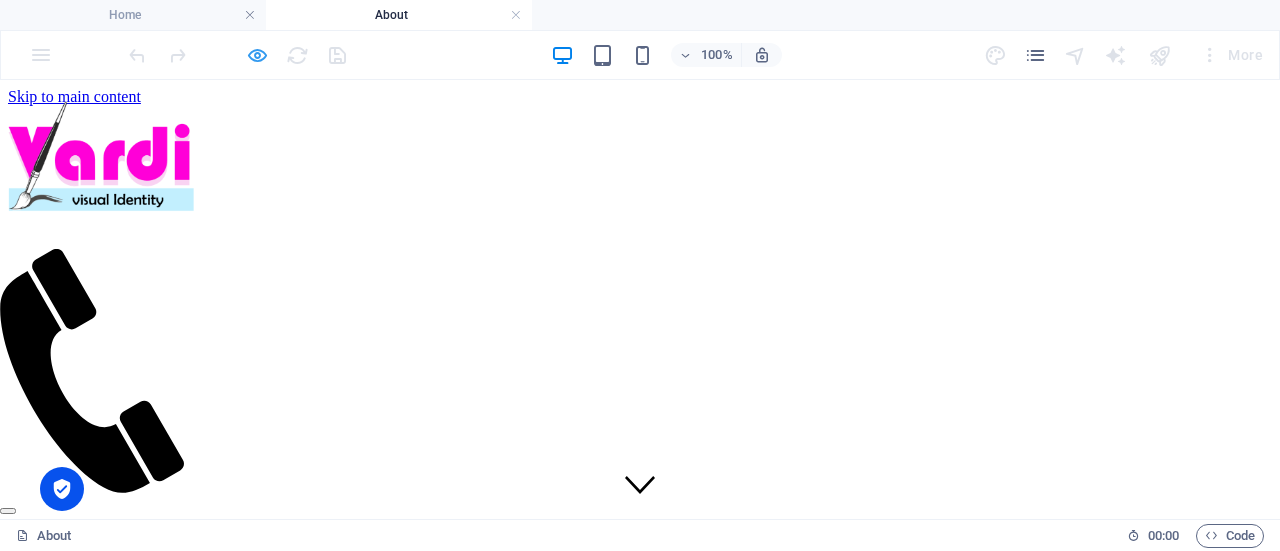 click at bounding box center [257, 55] 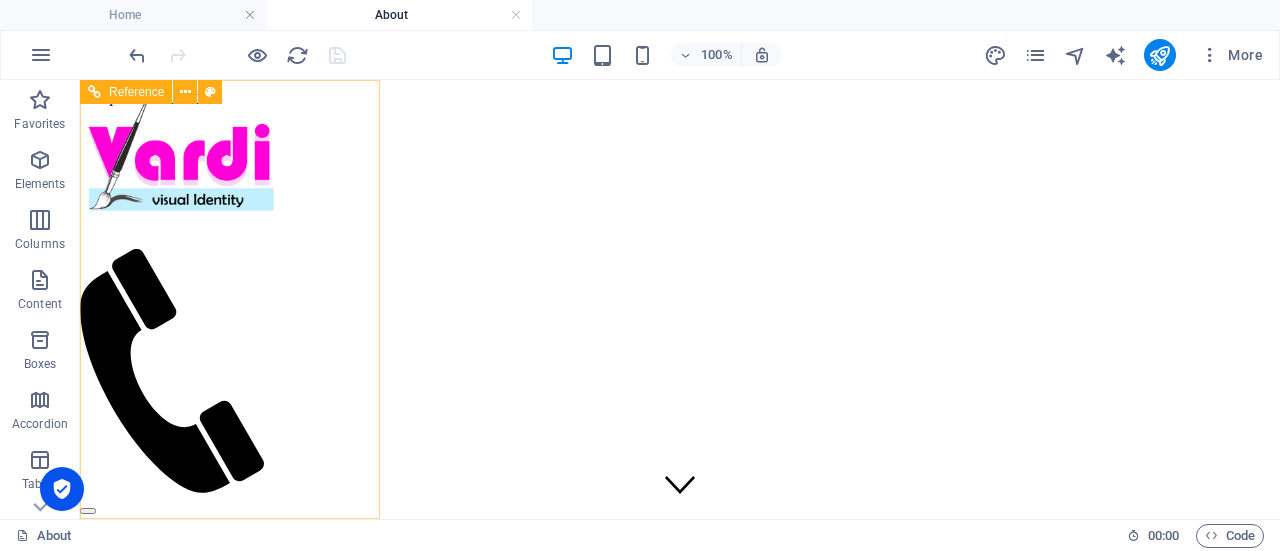 scroll, scrollTop: 0, scrollLeft: 0, axis: both 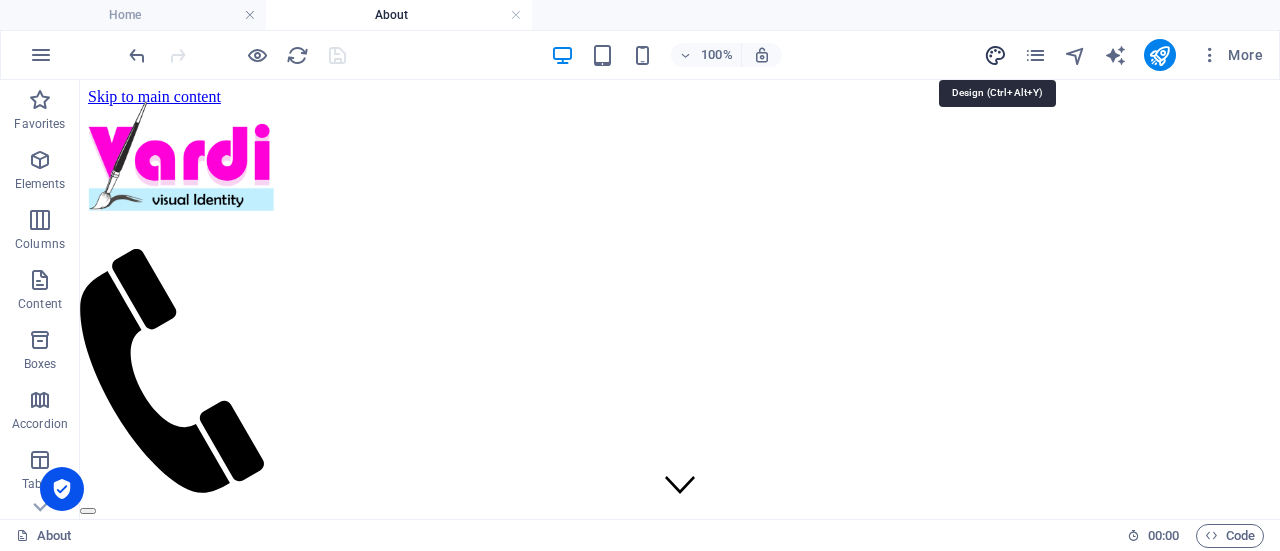 click at bounding box center (995, 55) 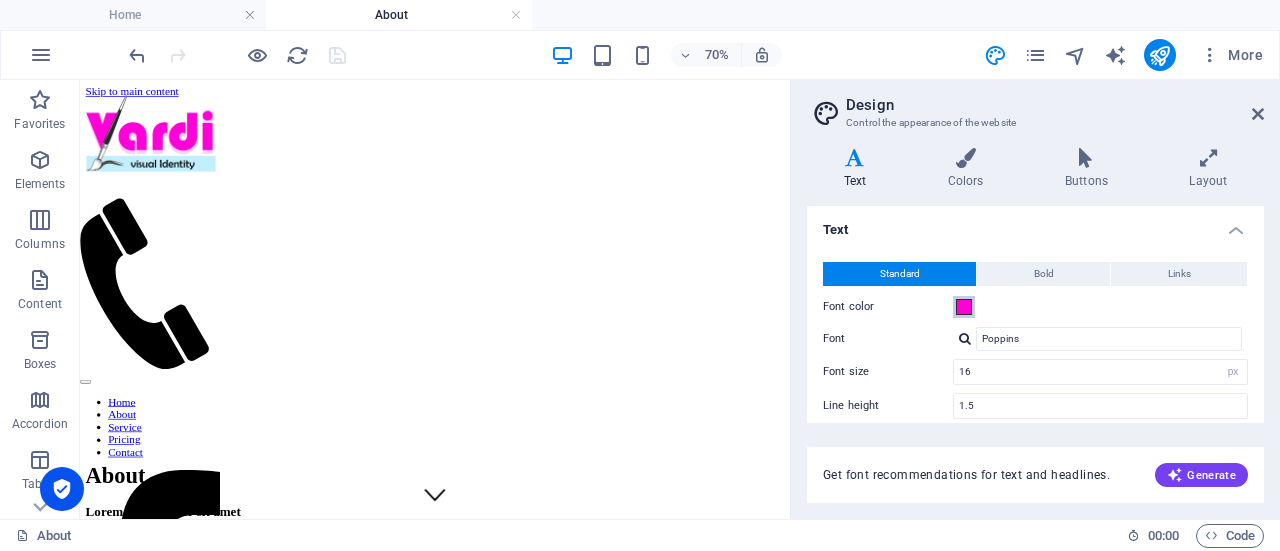click at bounding box center (964, 307) 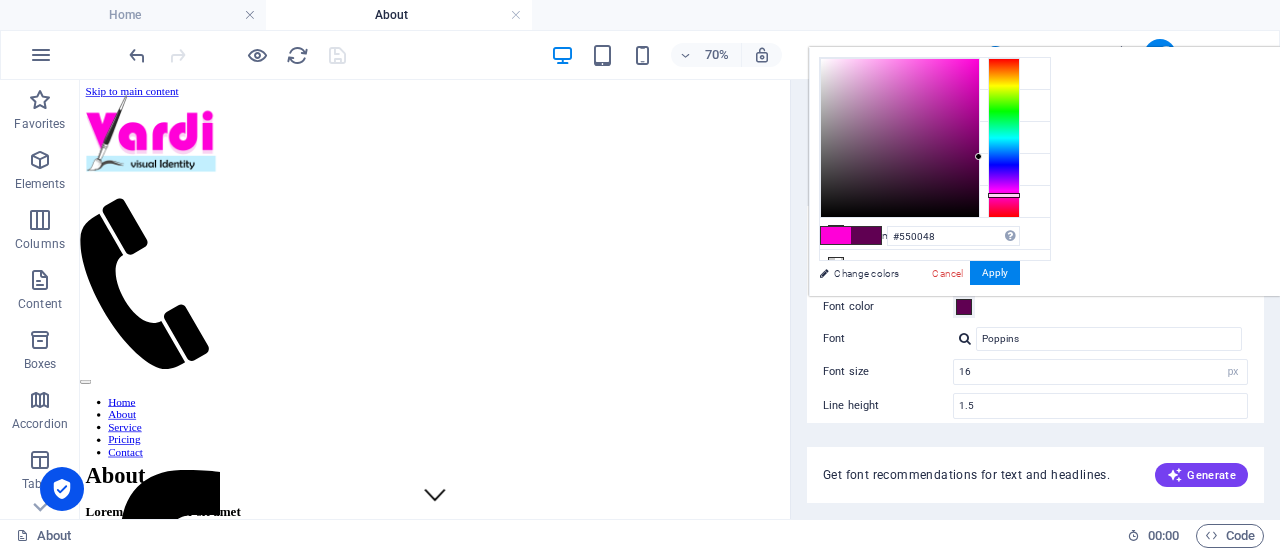 type on "#530047" 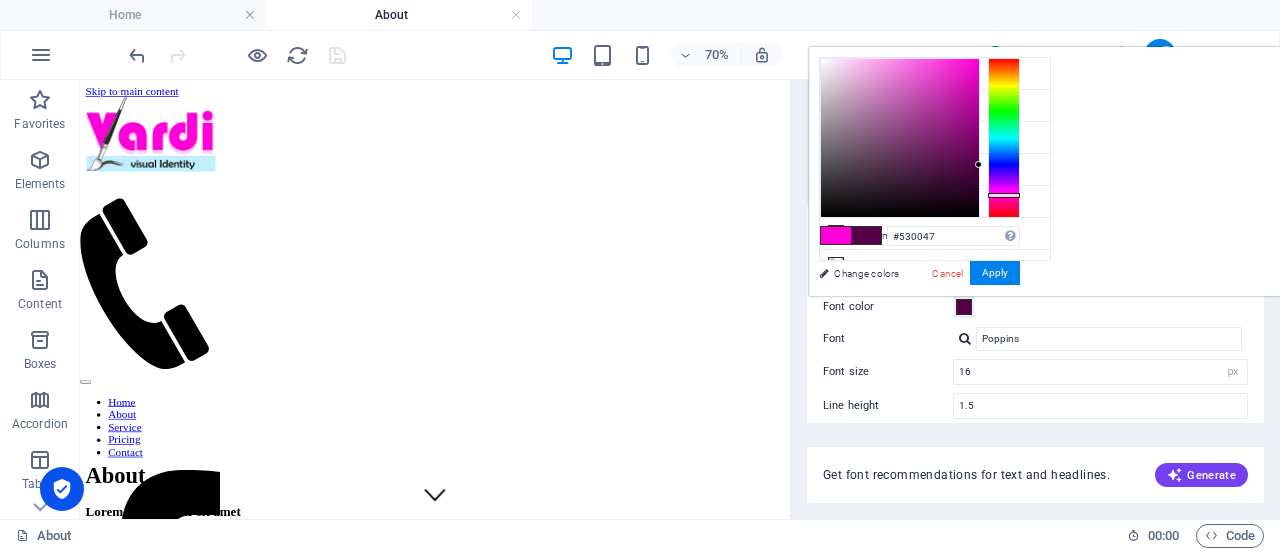 drag, startPoint x: 1208, startPoint y: 155, endPoint x: 1231, endPoint y: 164, distance: 24.698177 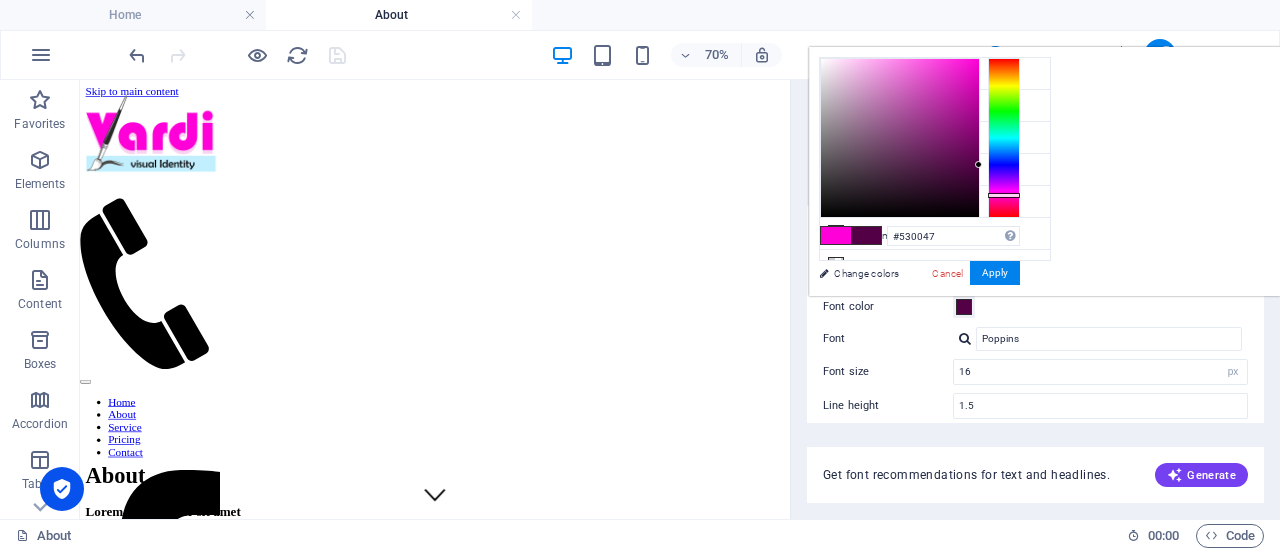 click at bounding box center [920, 138] 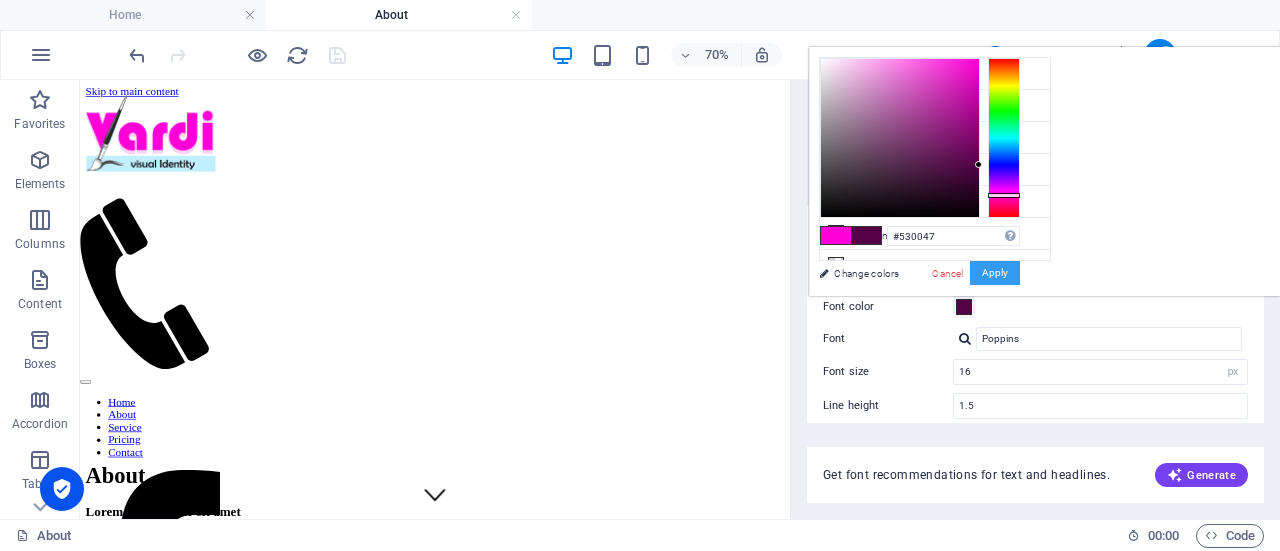 click on "Apply" at bounding box center [995, 273] 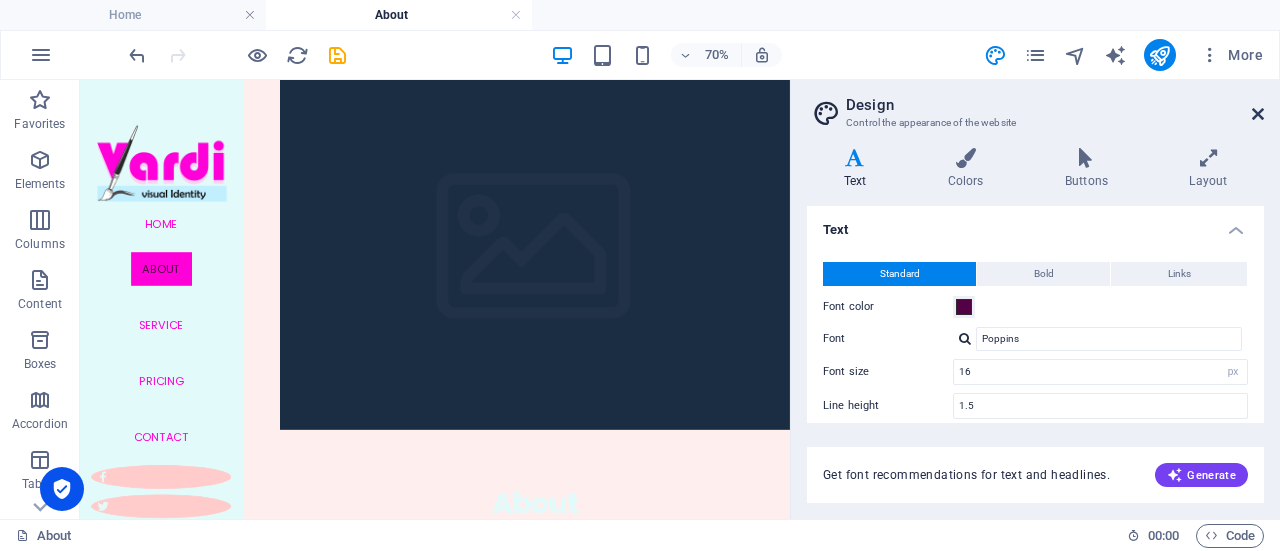 drag, startPoint x: 1254, startPoint y: 106, endPoint x: 580, endPoint y: 173, distance: 677.32196 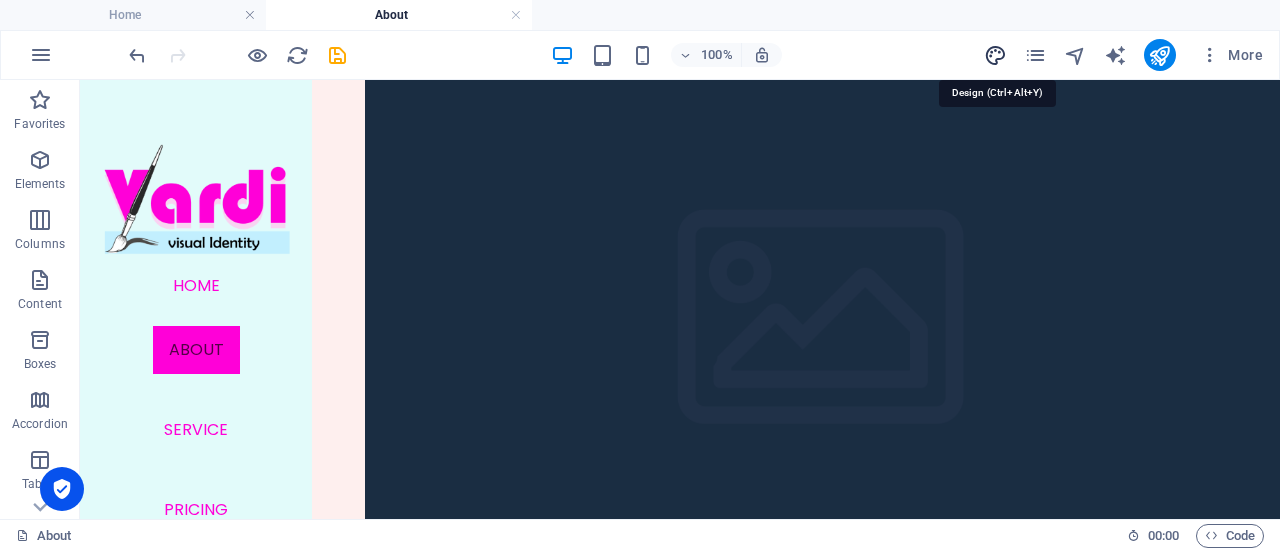 click at bounding box center [995, 55] 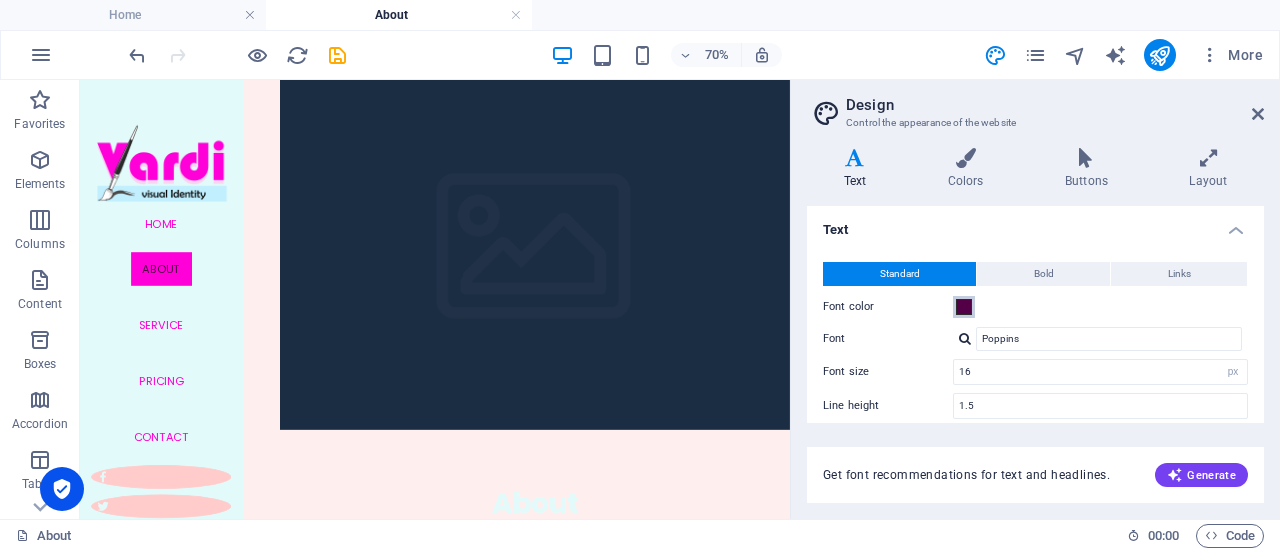 click at bounding box center (964, 307) 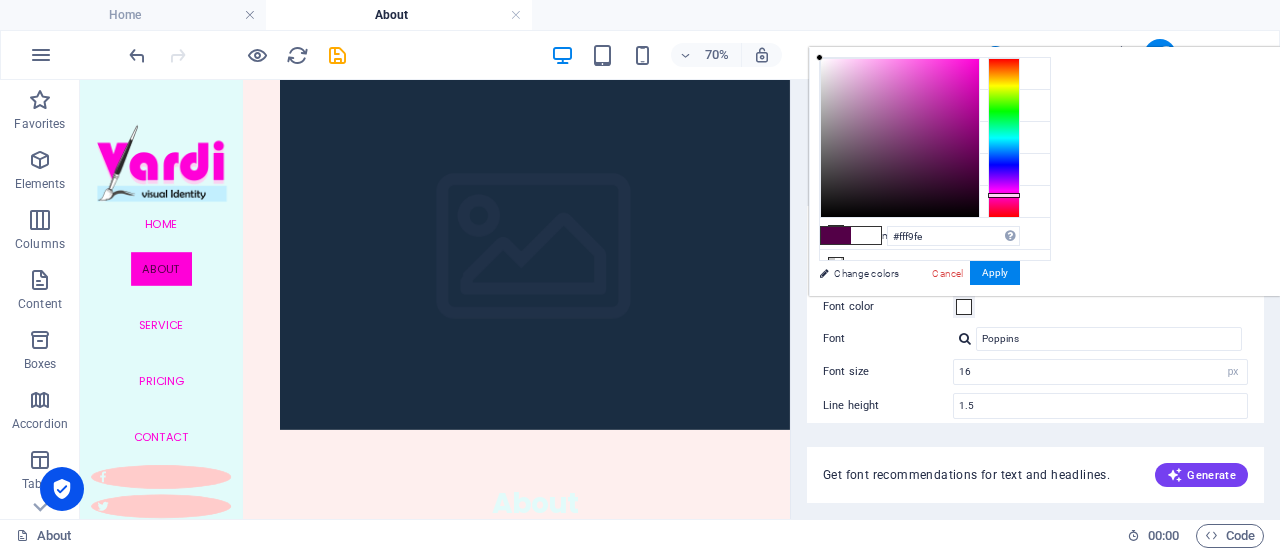 type on "#ffffff" 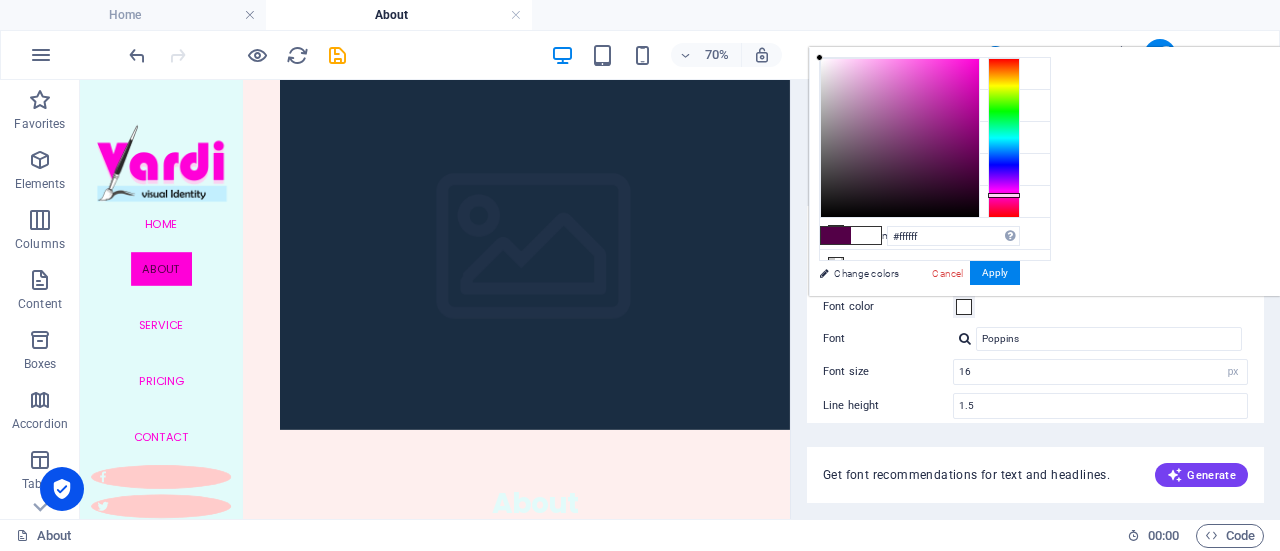 drag, startPoint x: 1074, startPoint y: 53, endPoint x: 1170, endPoint y: 263, distance: 230.90257 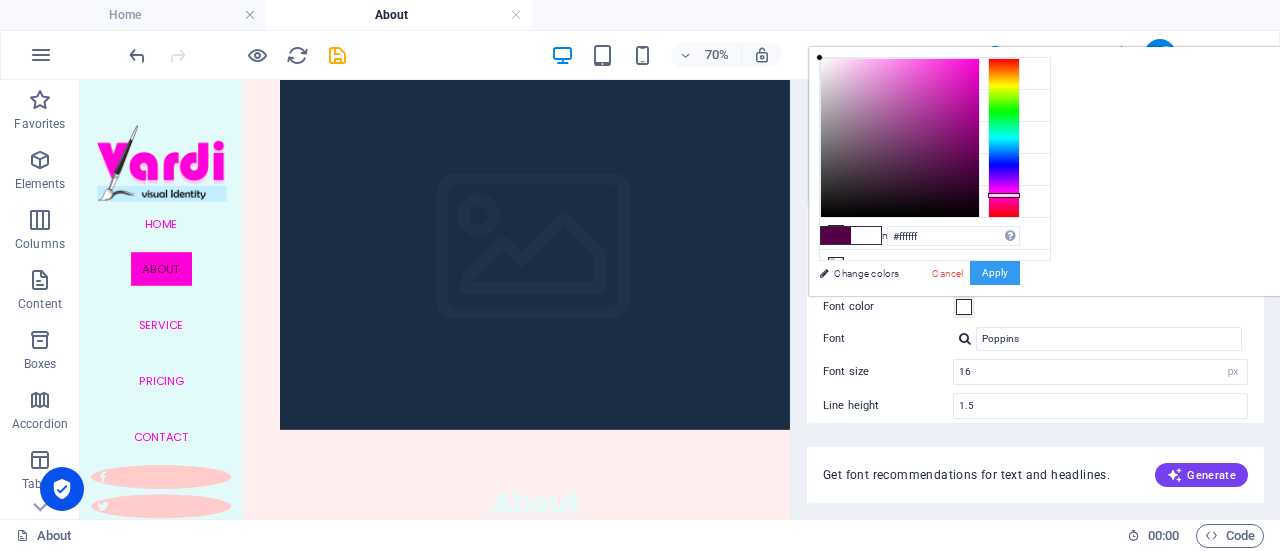 click on "Apply" at bounding box center (995, 273) 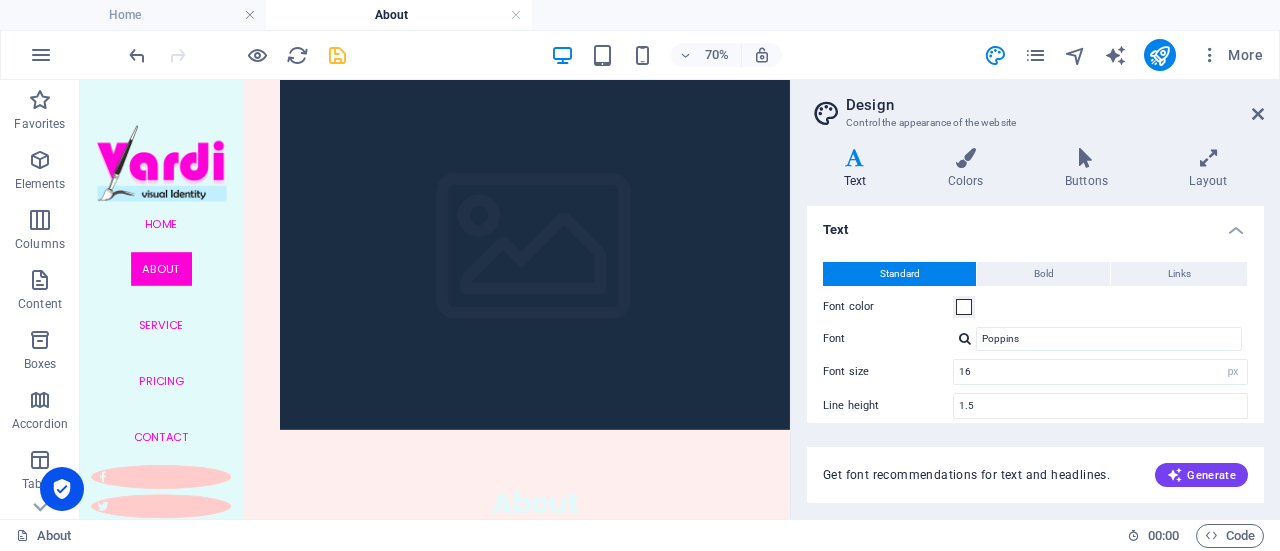 click at bounding box center (337, 55) 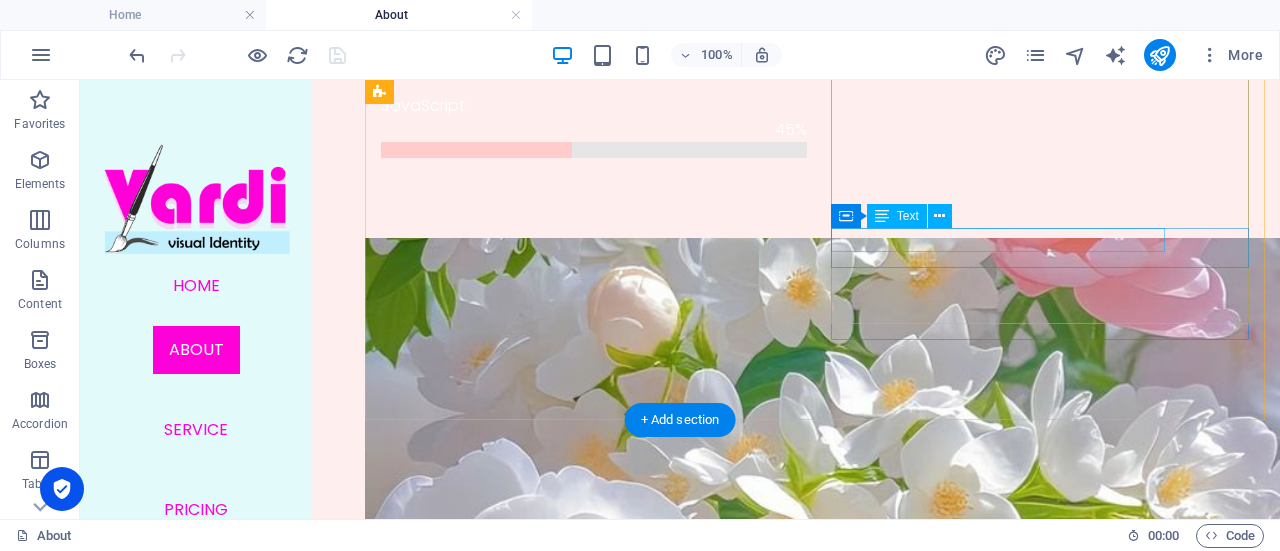 scroll, scrollTop: 0, scrollLeft: 0, axis: both 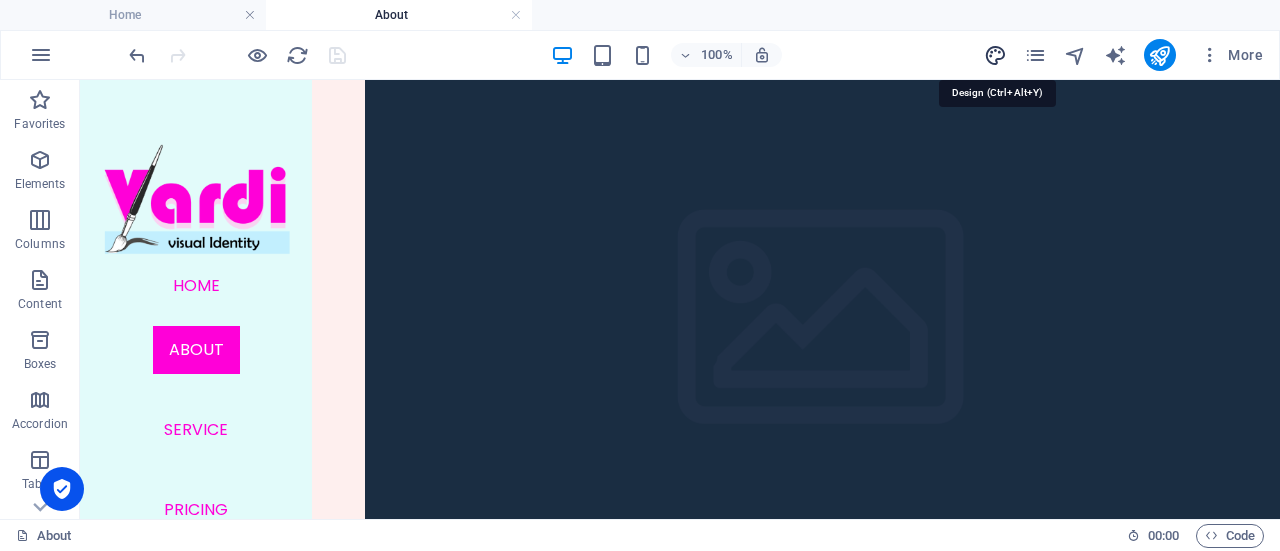 click at bounding box center [995, 55] 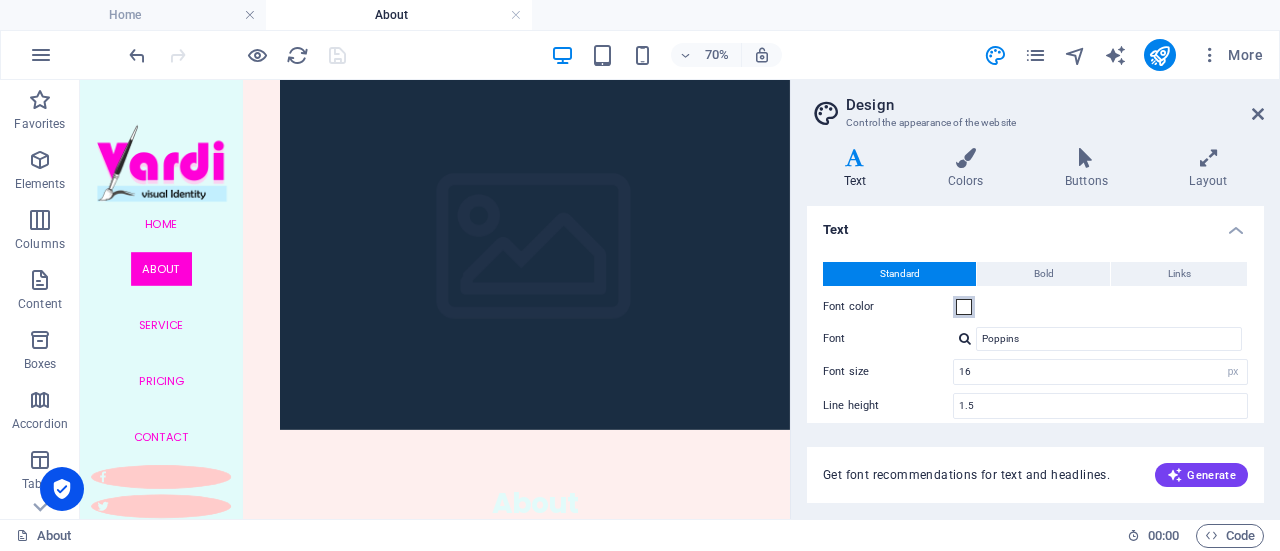 click at bounding box center (964, 307) 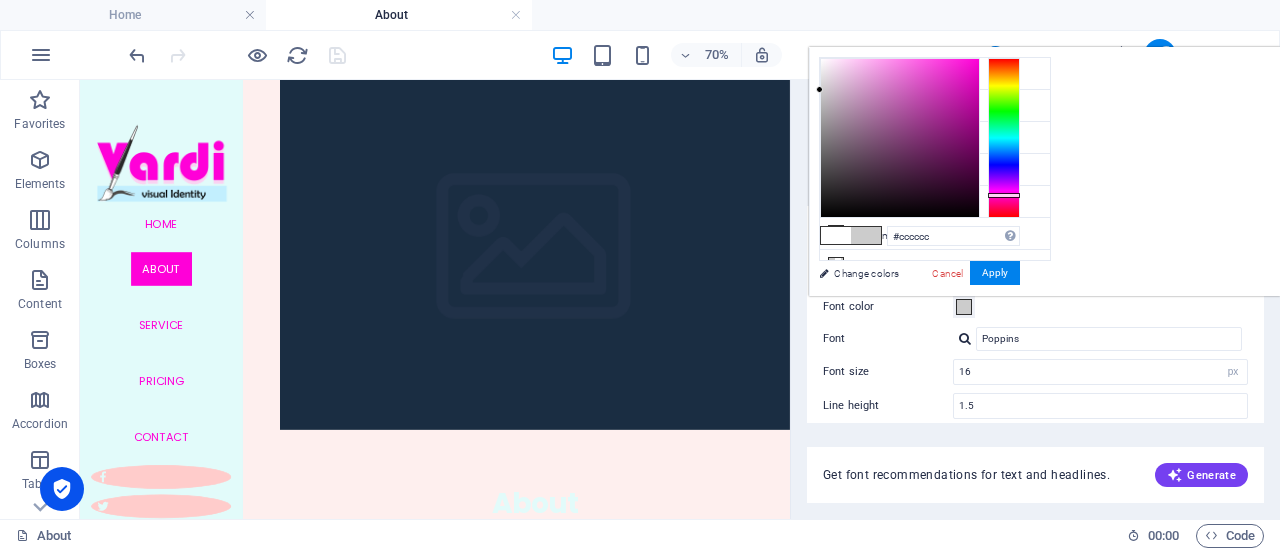 type on "#c6c6c6" 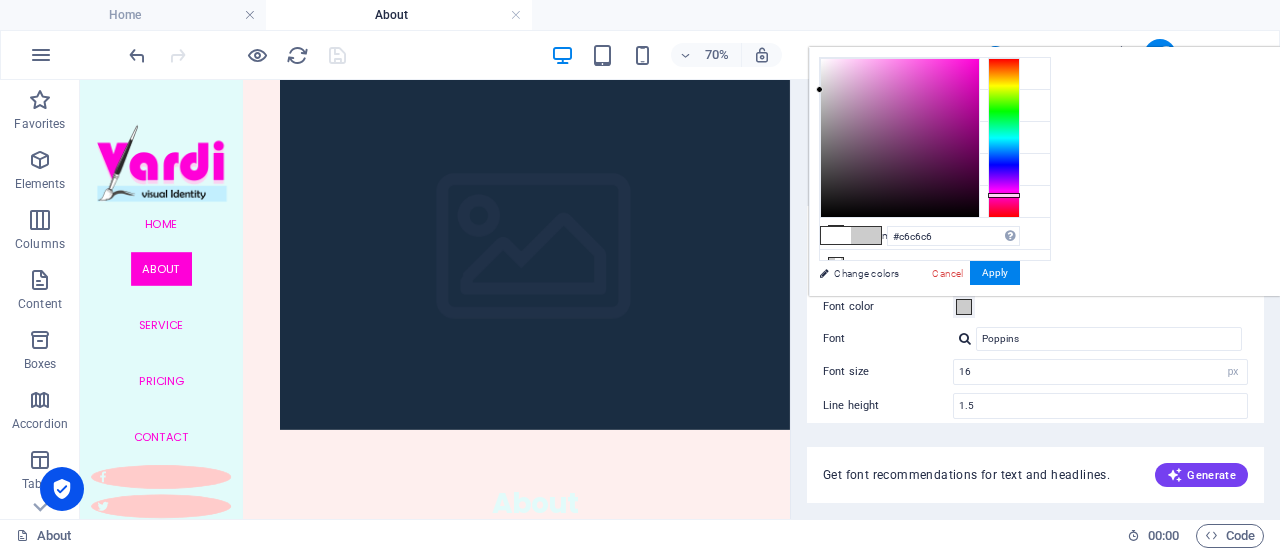 drag, startPoint x: 1075, startPoint y: 67, endPoint x: 1069, endPoint y: 93, distance: 26.683329 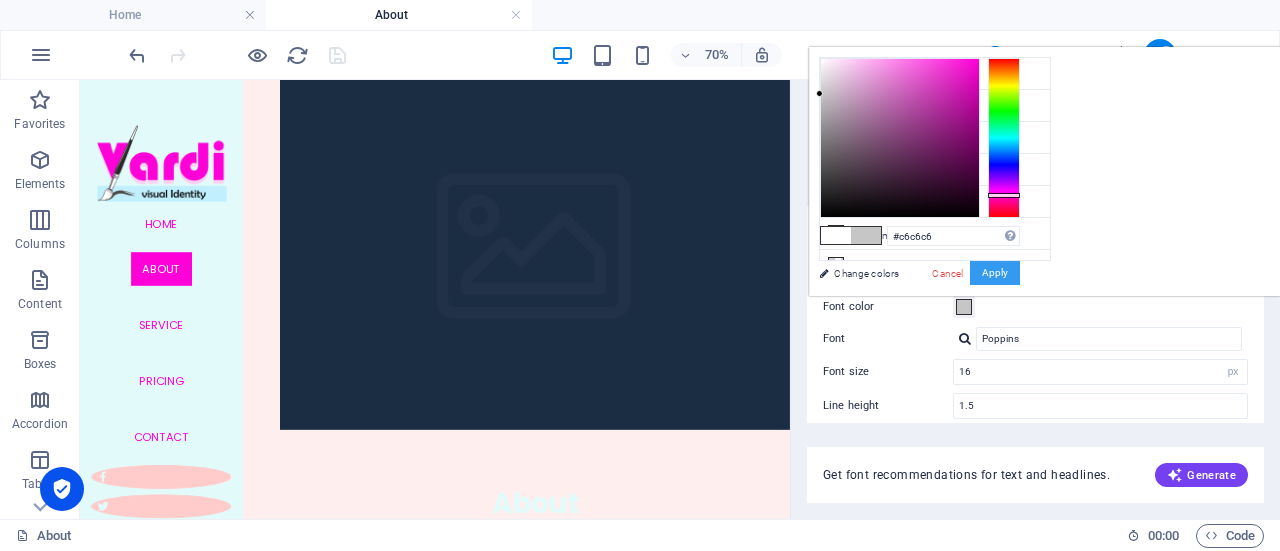 click on "Apply" at bounding box center (995, 273) 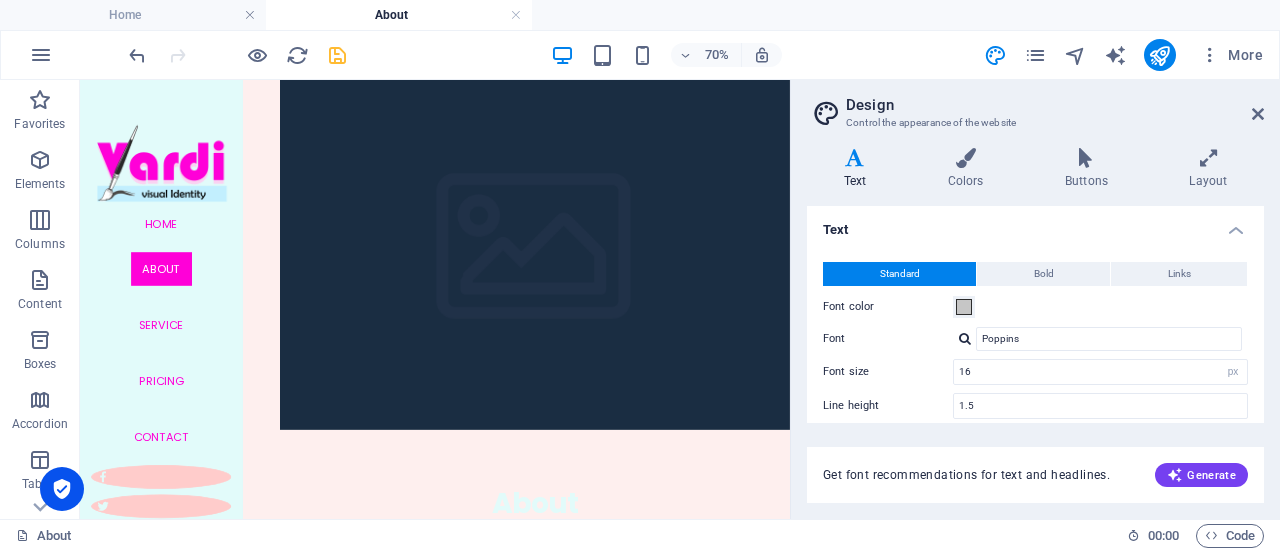 click on "Standard Bold Links Font color Font Poppins Font size 16 rem px Line height 1.5 Font weight To display the font weight correctly, it may need to be enabled.  Manage Fonts Thin, 100 Extra-light, 200 Light, 300 Regular, 400 Medium, 500 Semi-bold, 600 Bold, 700 Extra-bold, 800 Black, 900 Letter spacing 0 rem px Font style Text transform Tt TT tt Text align Font weight To display the font weight correctly, it may need to be enabled.  Manage Fonts Thin, 100 Extra-light, 200 Light, 300 Regular, 400 Medium, 500 Semi-bold, 600 Bold, 700 Extra-bold, 800 Black, 900 Default Hover / Active Font color Font color Decoration None Decoration None Transition duration 0.3 s Transition function Ease Ease In Ease Out Ease In/Ease Out Linear" at bounding box center (1035, 426) 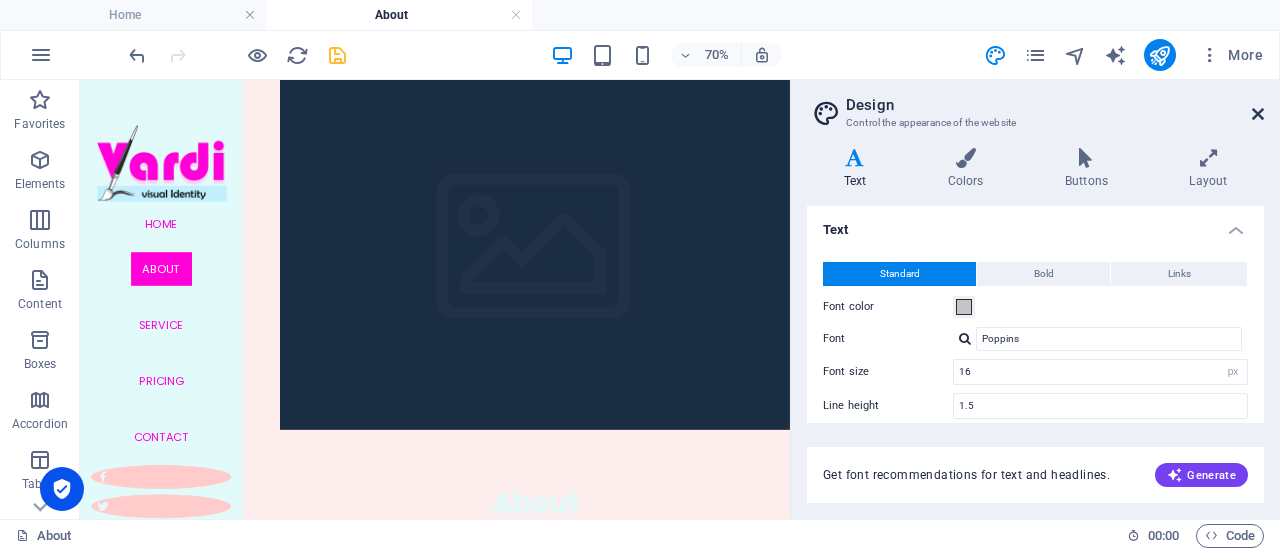 drag, startPoint x: 1263, startPoint y: 105, endPoint x: 334, endPoint y: 23, distance: 932.61194 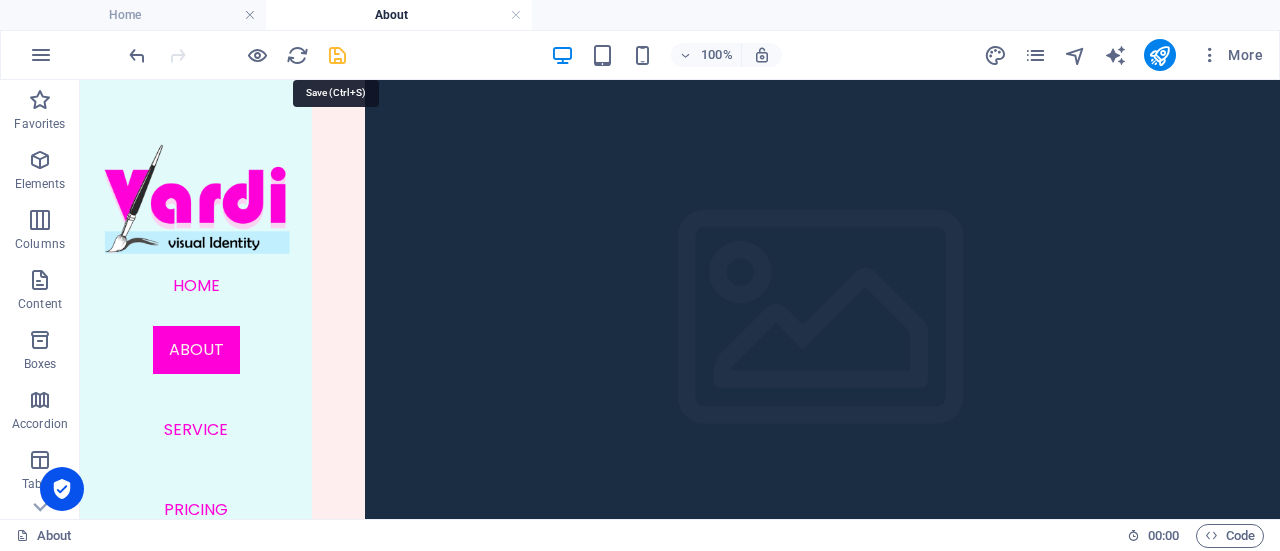 drag, startPoint x: 337, startPoint y: 53, endPoint x: 420, endPoint y: 81, distance: 87.595665 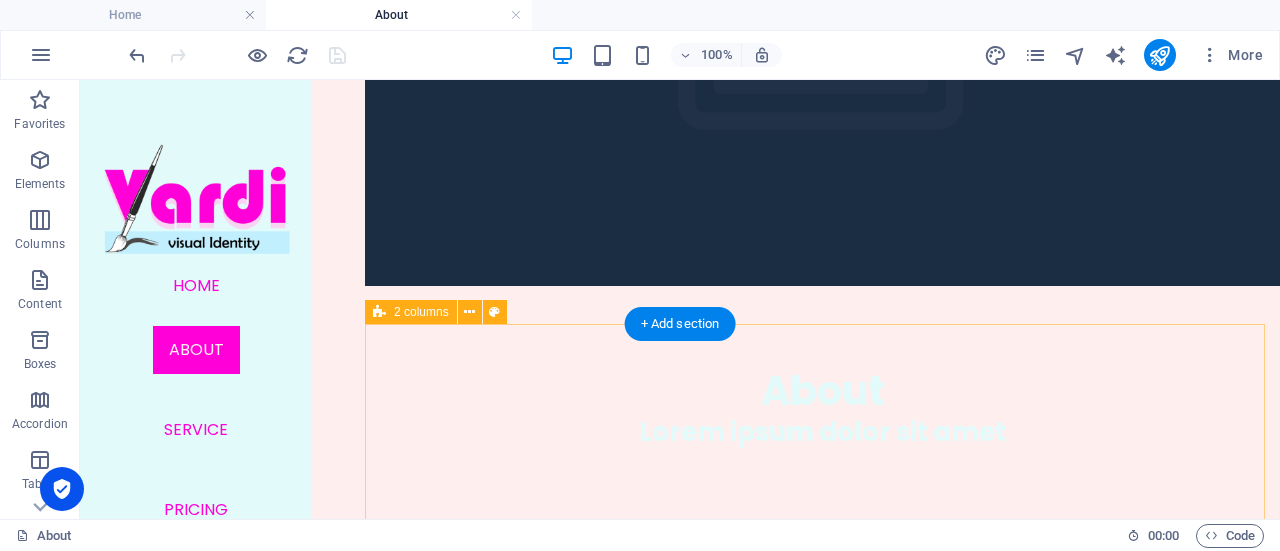 scroll, scrollTop: 0, scrollLeft: 0, axis: both 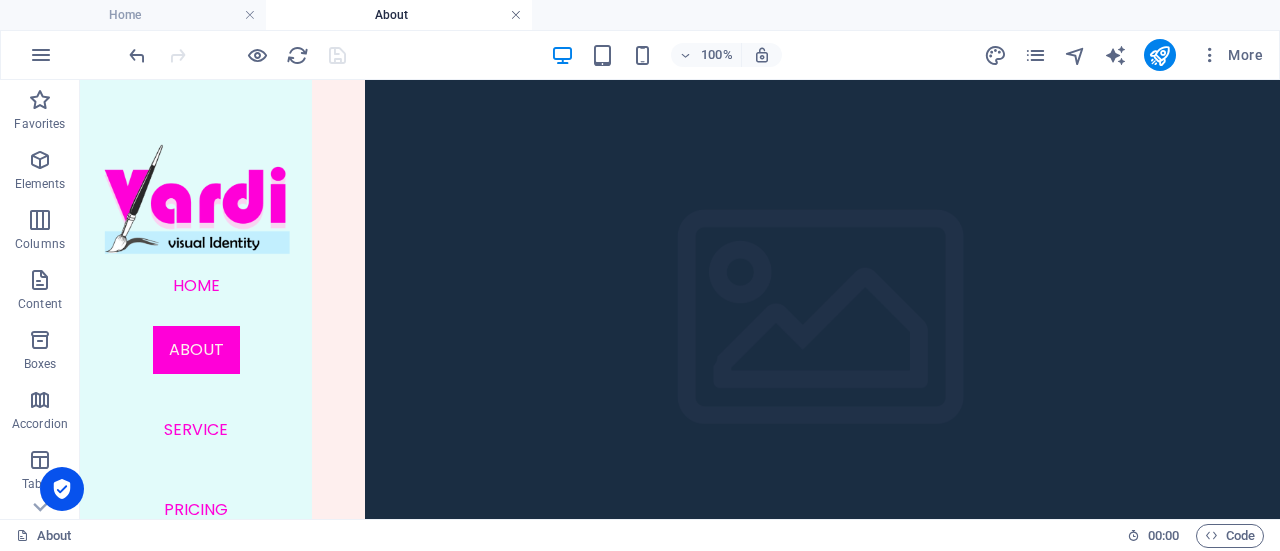 drag, startPoint x: 516, startPoint y: 13, endPoint x: 536, endPoint y: 195, distance: 183.0956 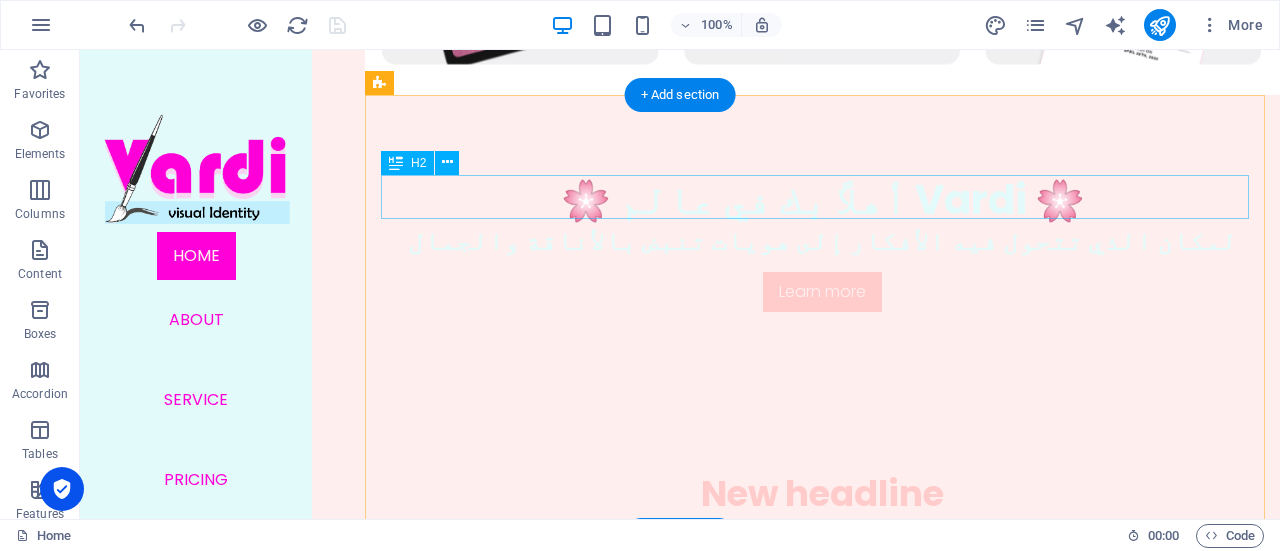 scroll, scrollTop: 0, scrollLeft: 0, axis: both 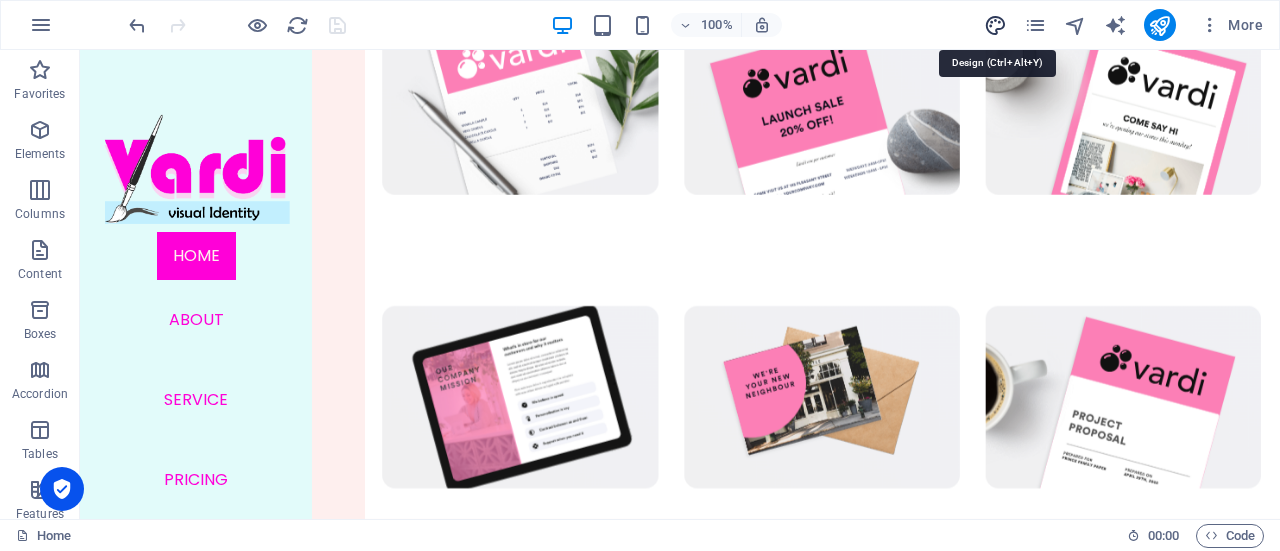 click at bounding box center [995, 25] 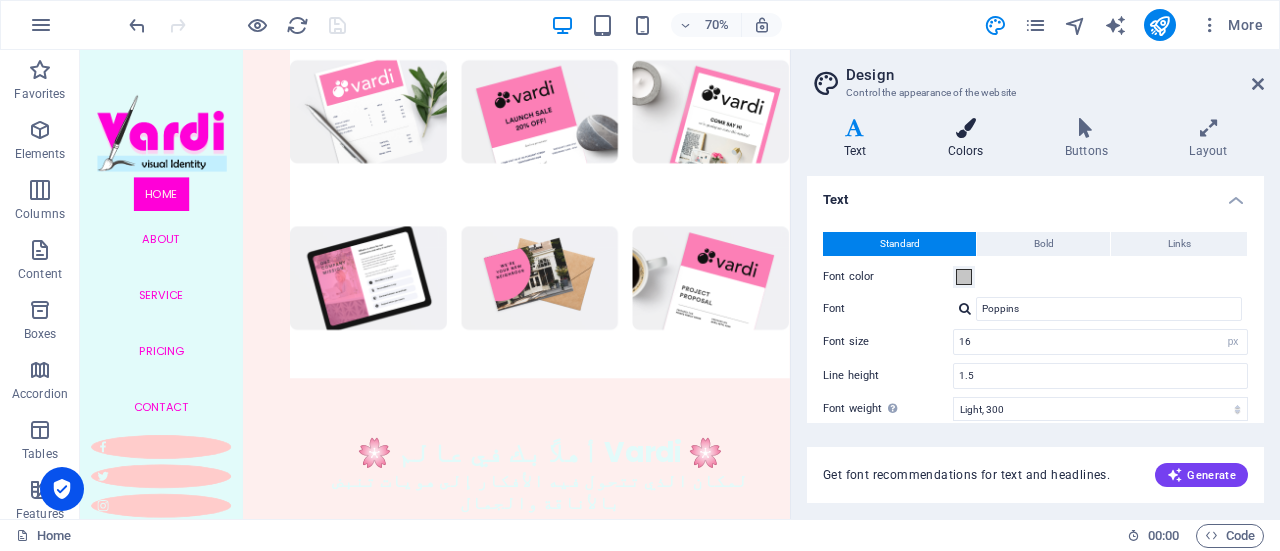 click on "Colors" at bounding box center [969, 139] 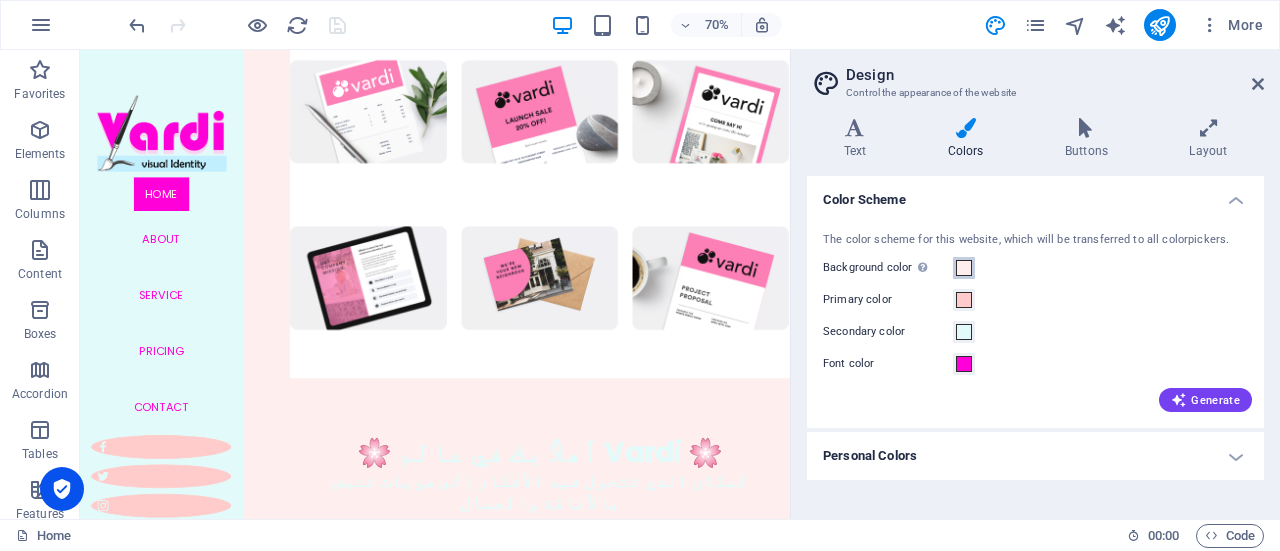 click at bounding box center [964, 268] 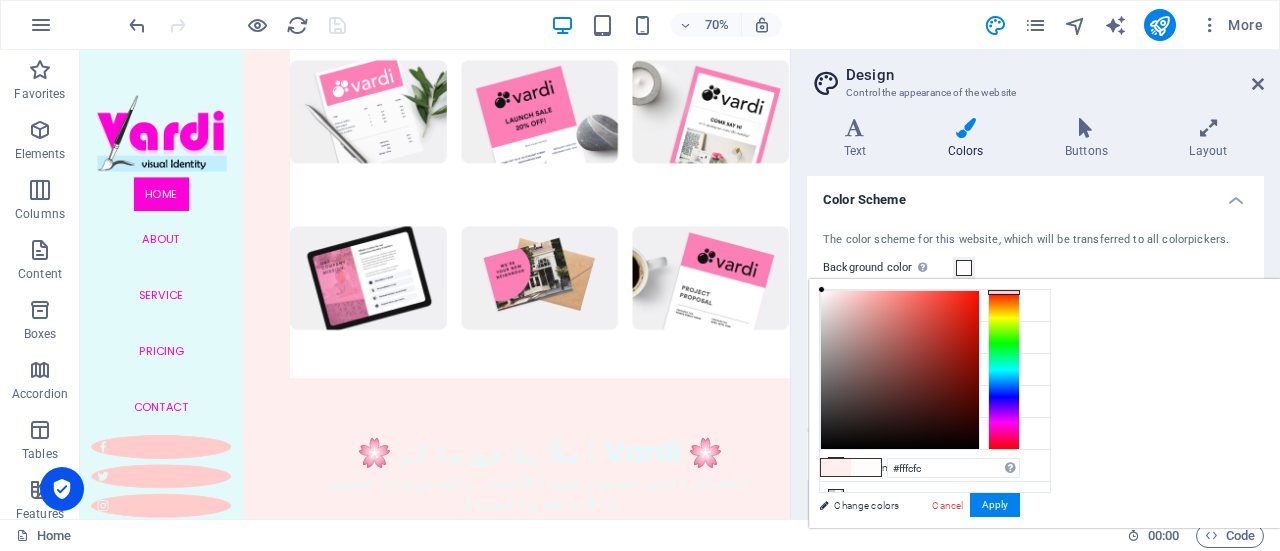 type on "#ffffff" 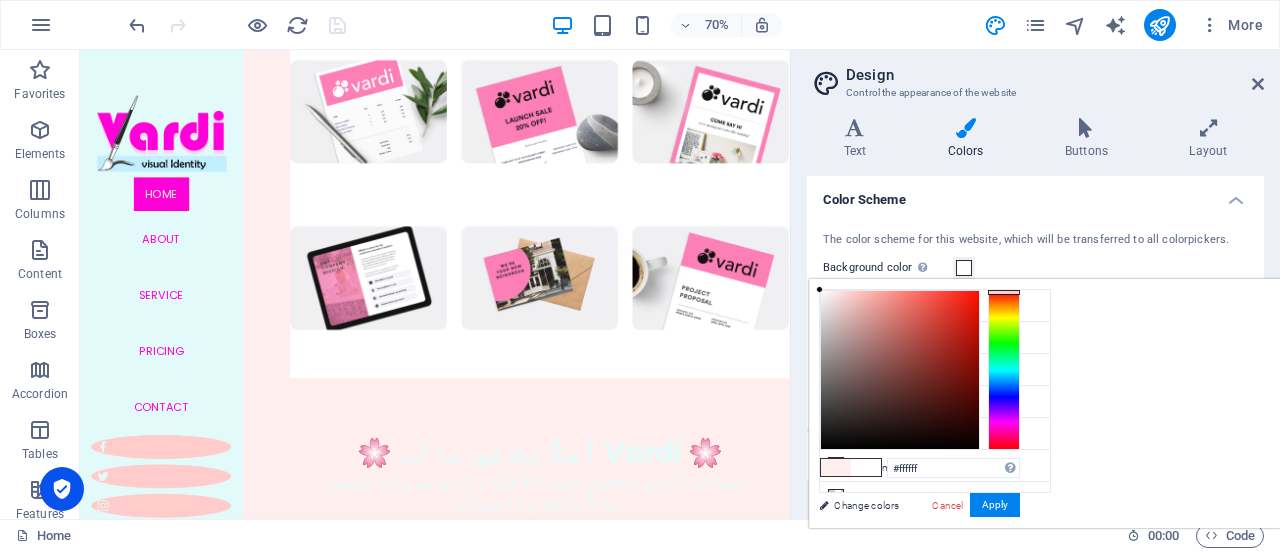 click at bounding box center [819, 289] 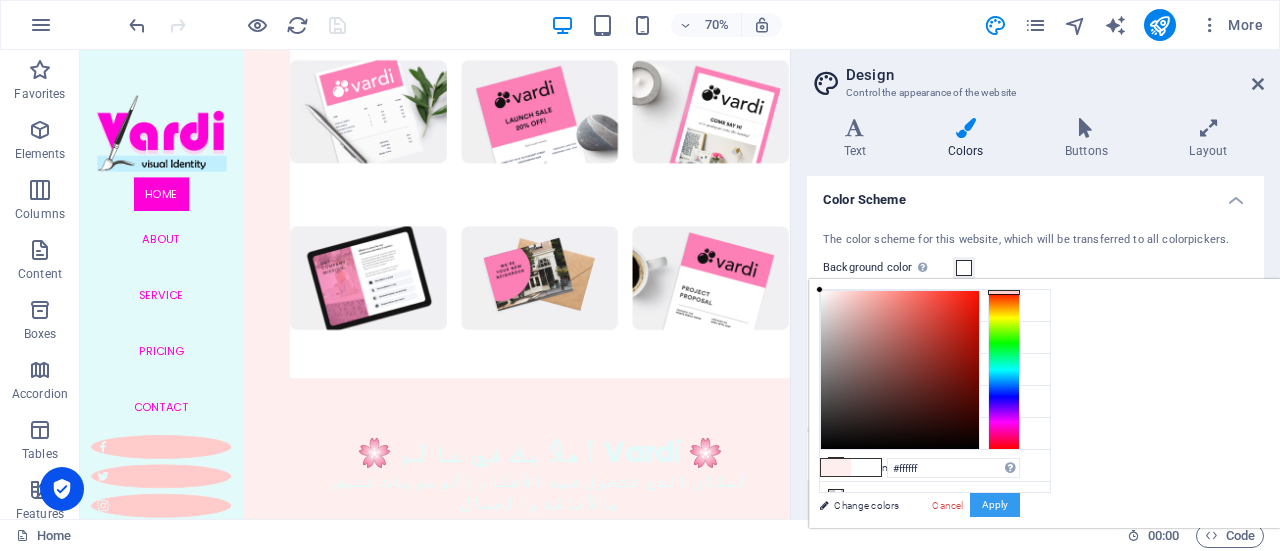 click on "Apply" at bounding box center [995, 505] 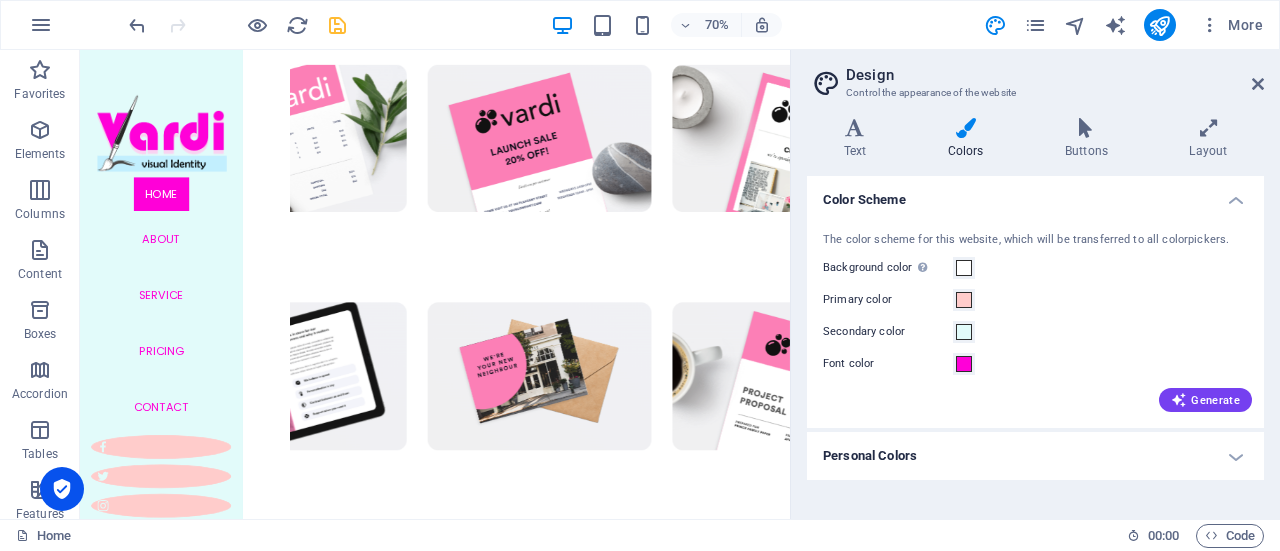 click on "Design" at bounding box center [1055, 75] 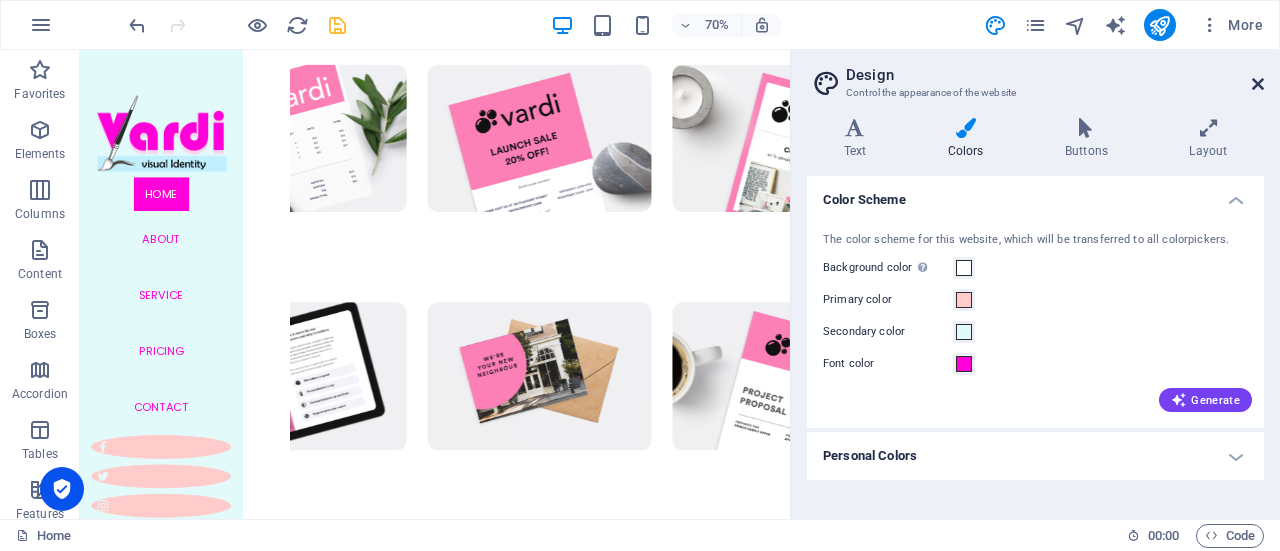 click at bounding box center [1258, 84] 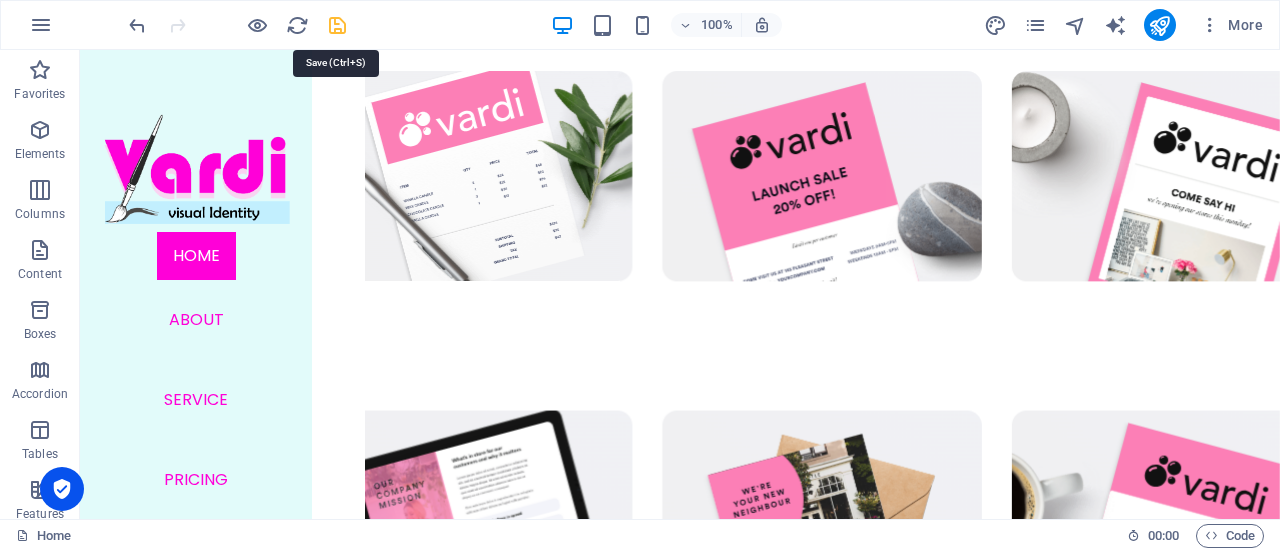 click at bounding box center (337, 25) 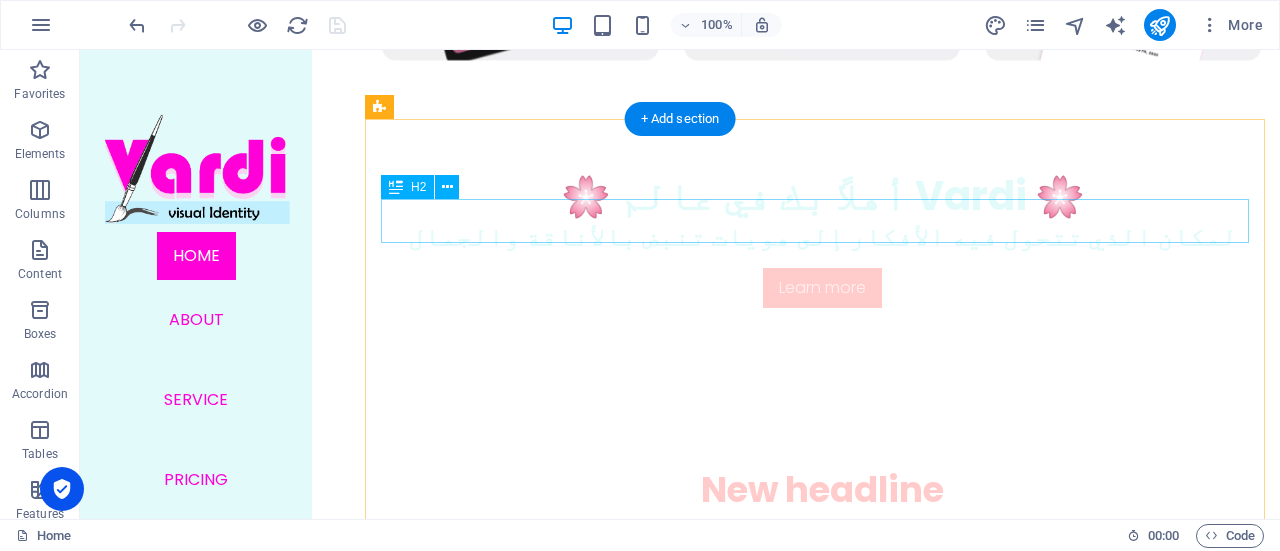 scroll, scrollTop: 400, scrollLeft: 0, axis: vertical 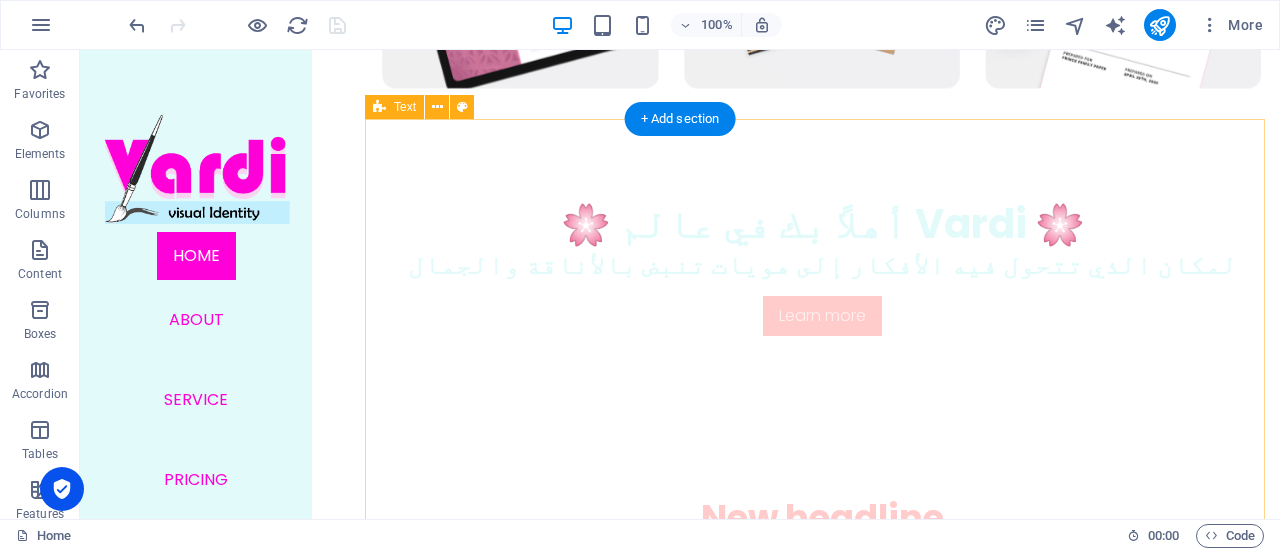 click on "New headline Lorem ipsum dolor sitope amet, consectetur adipisicing elitip. [PERSON_NAME], dolore, cum [PERSON_NAME] asperiores consequatur suscipit quidem ducimus eveniet iure expedita consecteture odiogil voluptatum similique fugit voluptates atem accusamus quae quas dolorem tenetur facere tempora maiores adipisci reiciendis accusantium voluptatibus id voluptate tempore dolor harum nisi amet! Nobis, eaque. Aenean commodo ligula eget dolor. Lorem ipsum dolor sit amet, consectetuer adipiscing elit leget odiogil voluptatum similique fugit voluptates dolor. Libero assumenda, dolore, cum [PERSON_NAME] asperiores consequatur. About Service Pricing" at bounding box center [822, 692] 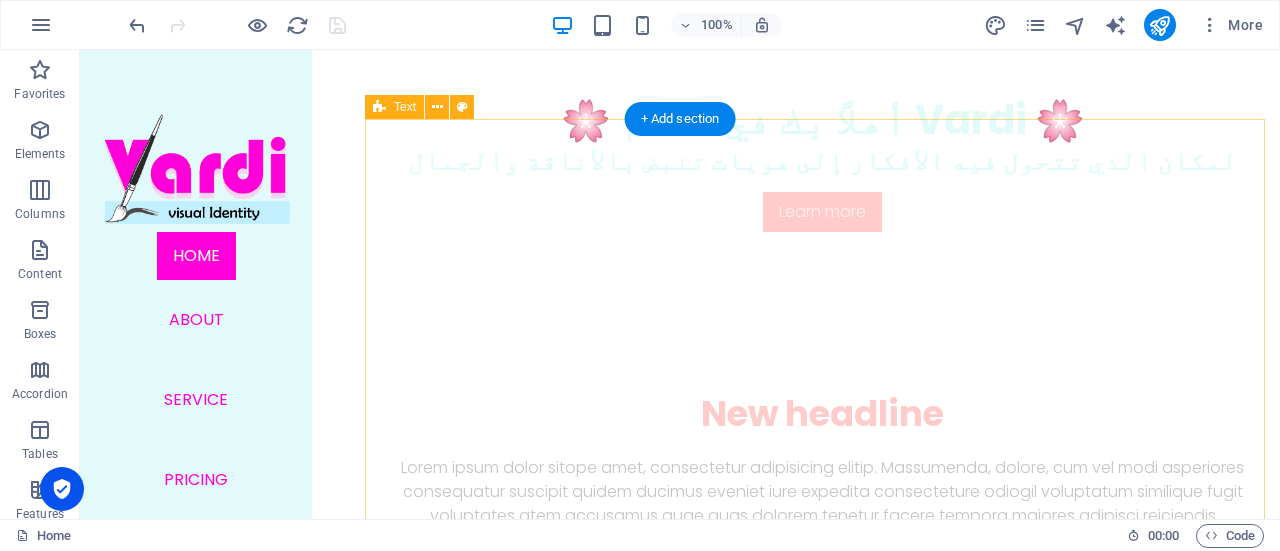 scroll, scrollTop: 400, scrollLeft: 0, axis: vertical 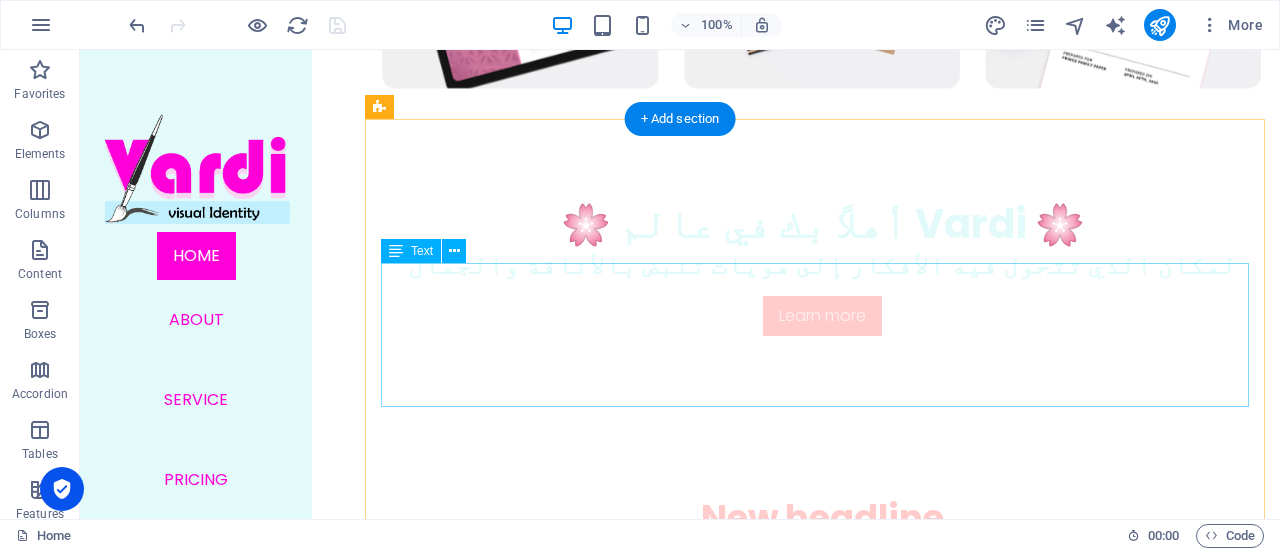click on "Lorem ipsum dolor sitope amet, consectetur adipisicing elitip. Massumenda, dolore, cum vel modi asperiores consequatur suscipit quidem ducimus eveniet iure expedita consecteture odiogil voluptatum similique fugit voluptates atem accusamus quae quas dolorem tenetur facere tempora maiores adipisci reiciendis accusantium voluptatibus id voluptate tempore dolor harum nisi amet! Nobis, eaque. Aenean commodo ligula eget dolor. Lorem ipsum dolor sit amet, consectetuer adipiscing elit leget odiogil voluptatum similique fugit voluptates dolor. Libero assumenda, dolore, cum vel modi asperiores consequatur." at bounding box center (822, 632) 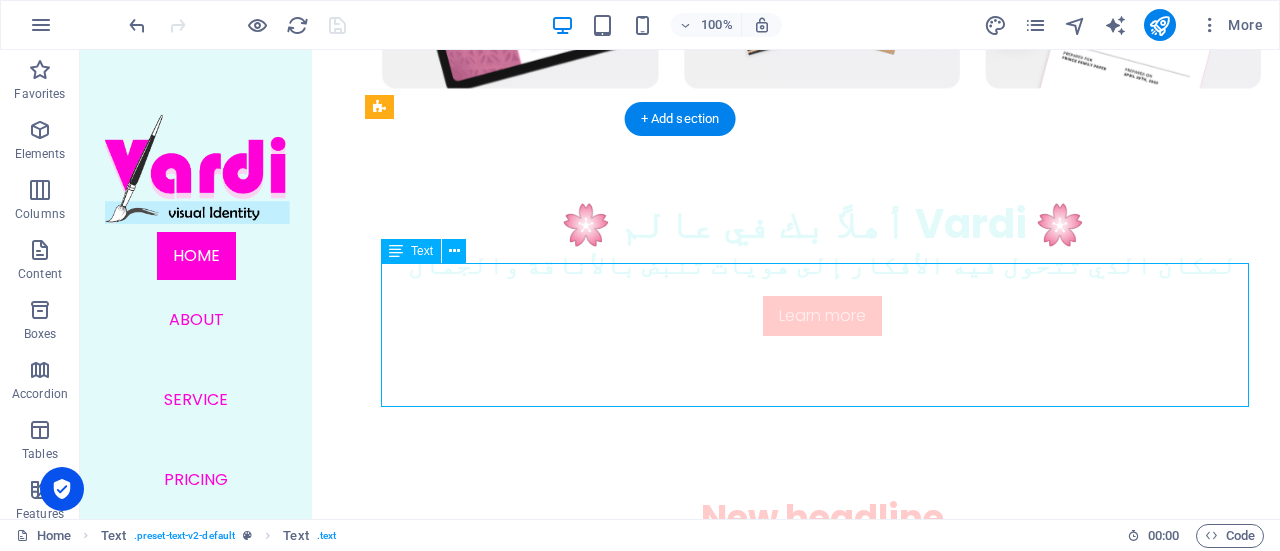 click on "Lorem ipsum dolor sitope amet, consectetur adipisicing elitip. Massumenda, dolore, cum vel modi asperiores consequatur suscipit quidem ducimus eveniet iure expedita consecteture odiogil voluptatum similique fugit voluptates atem accusamus quae quas dolorem tenetur facere tempora maiores adipisci reiciendis accusantium voluptatibus id voluptate tempore dolor harum nisi amet! Nobis, eaque. Aenean commodo ligula eget dolor. Lorem ipsum dolor sit amet, consectetuer adipiscing elit leget odiogil voluptatum similique fugit voluptates dolor. Libero assumenda, dolore, cum vel modi asperiores consequatur." at bounding box center [822, 632] 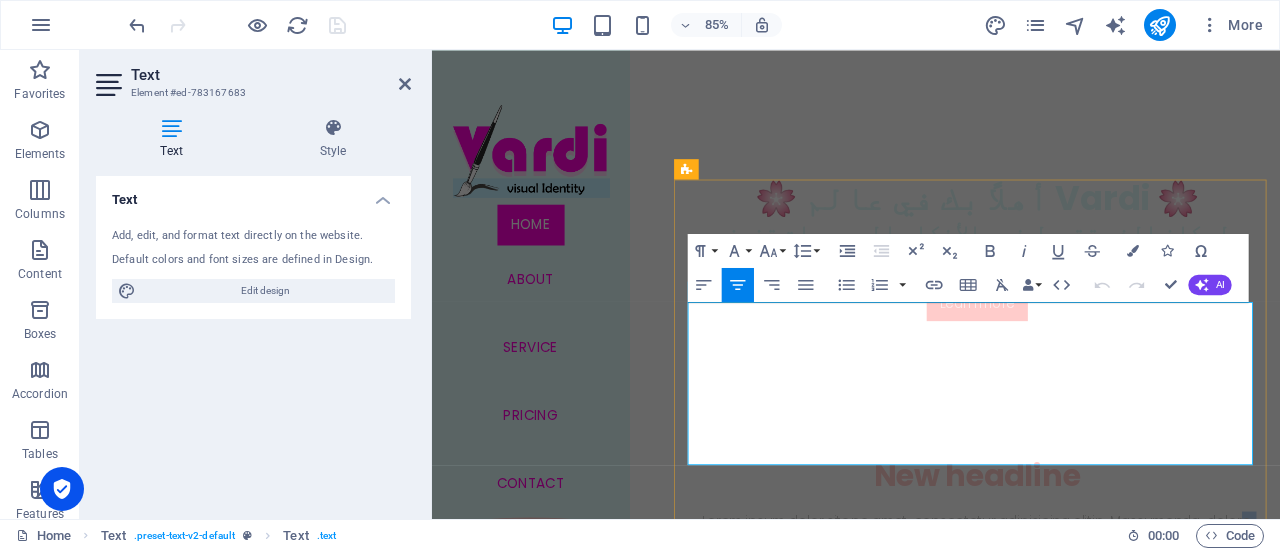 drag, startPoint x: 788, startPoint y: 520, endPoint x: 1386, endPoint y: 360, distance: 619.0347 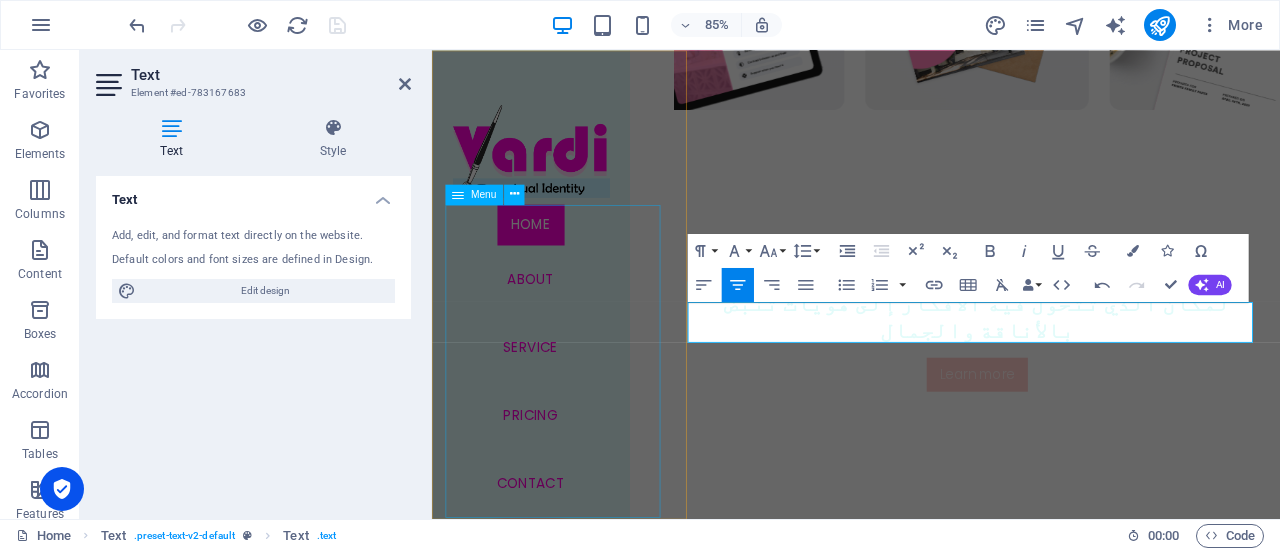 drag, startPoint x: 1390, startPoint y: 385, endPoint x: 661, endPoint y: 327, distance: 731.30365 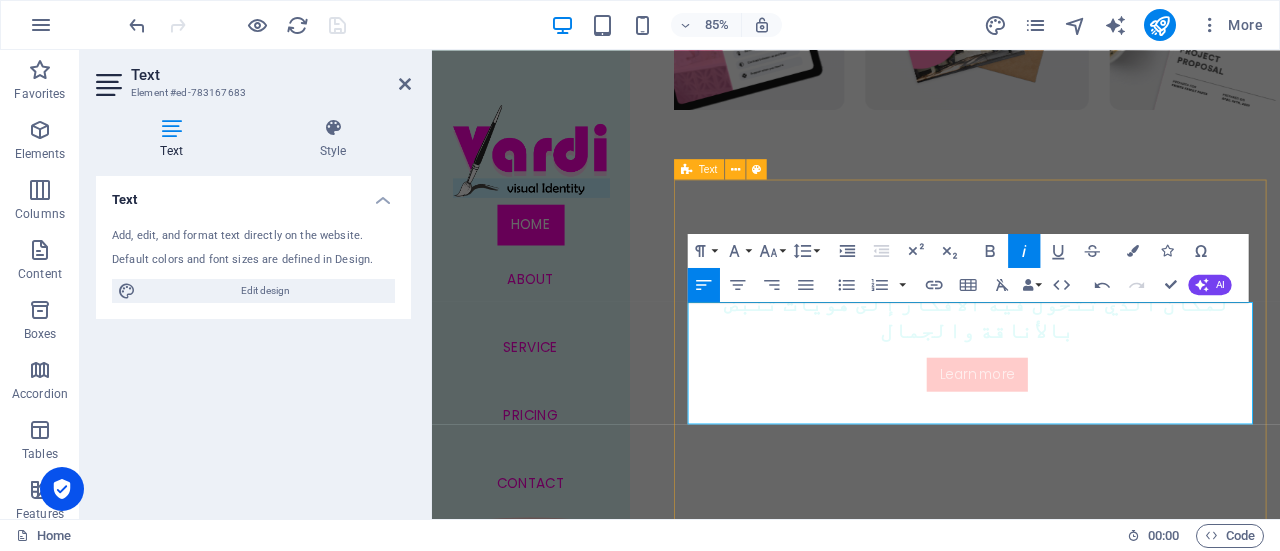 drag, startPoint x: 1101, startPoint y: 480, endPoint x: 1411, endPoint y: 357, distance: 333.51013 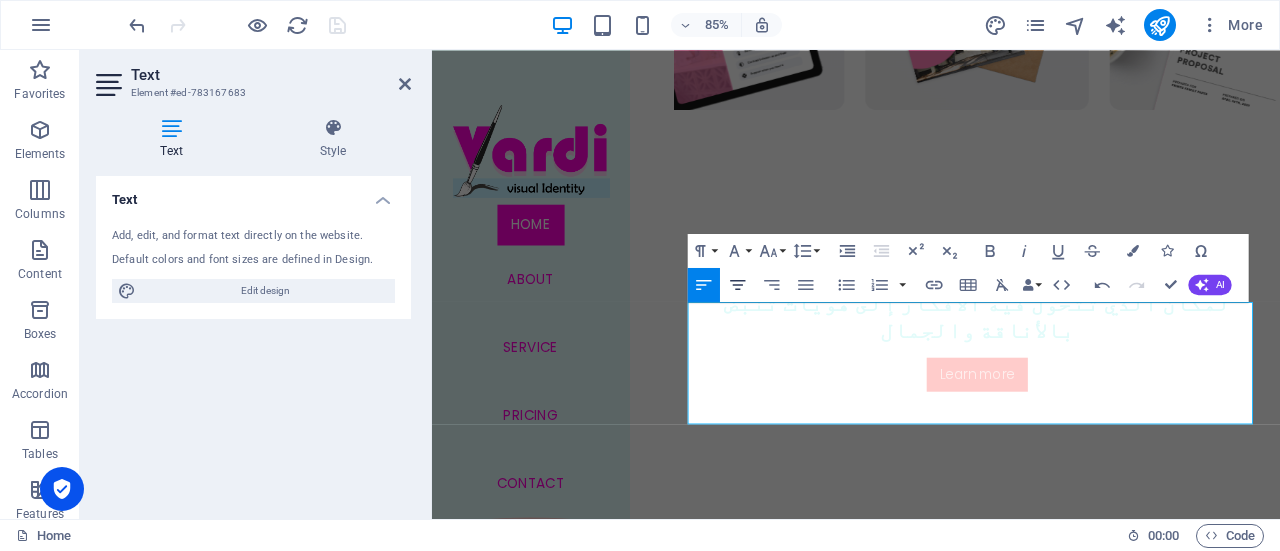 click 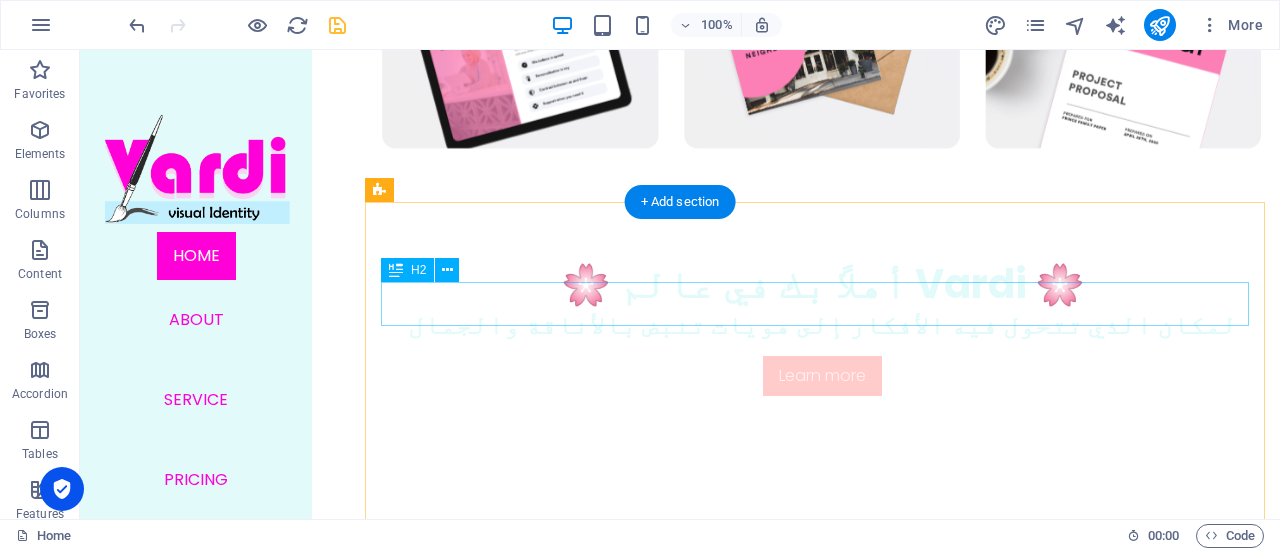 scroll, scrollTop: 317, scrollLeft: 0, axis: vertical 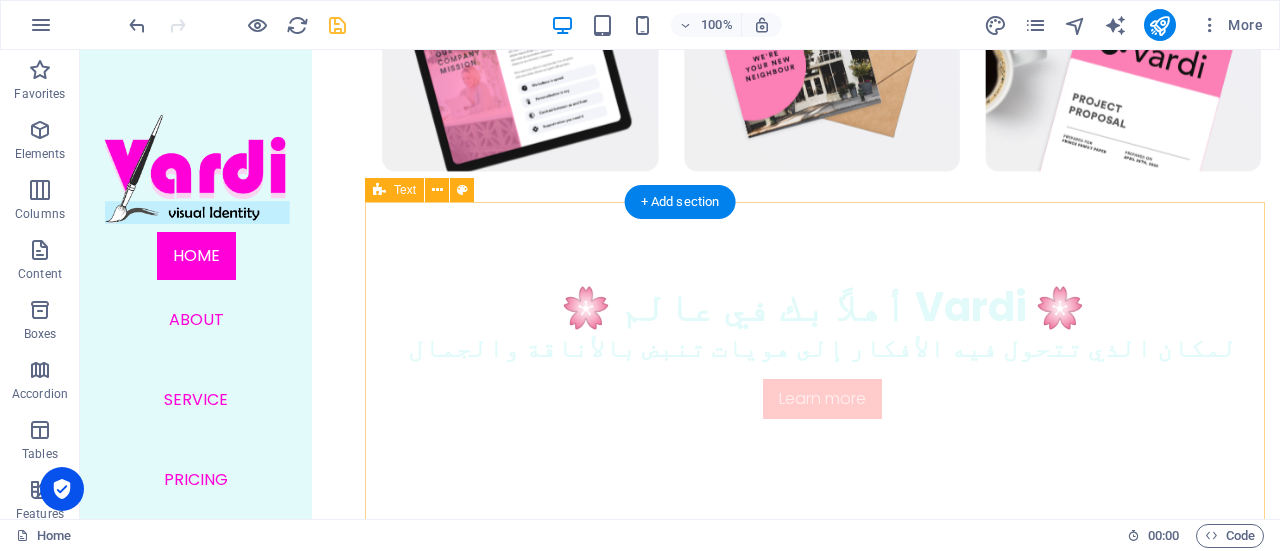 click on "New headline" at bounding box center (822, 601) 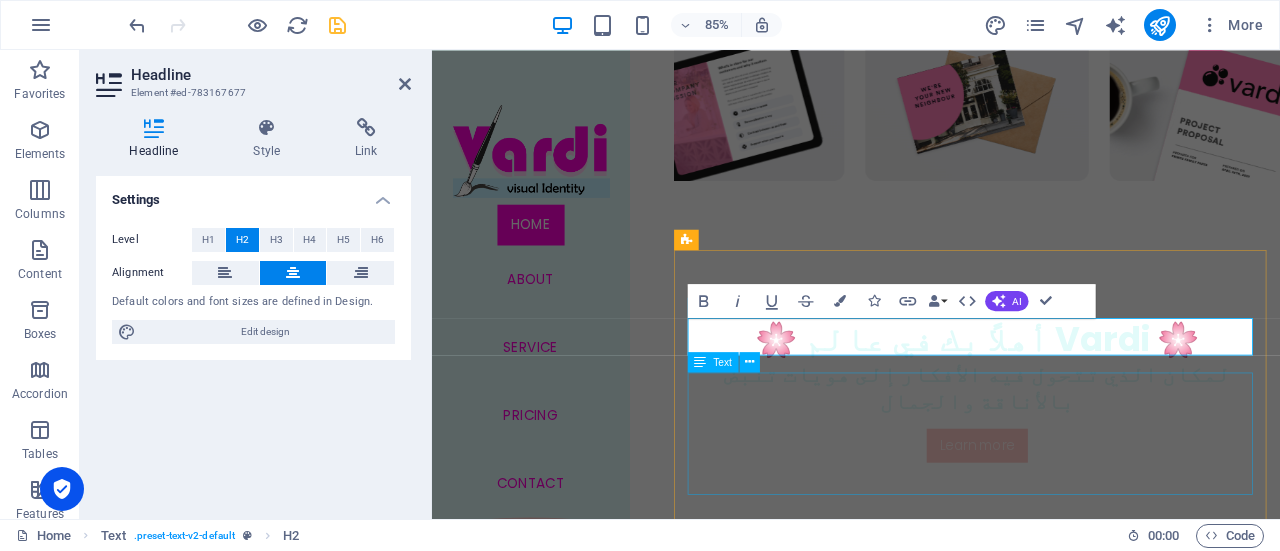 type 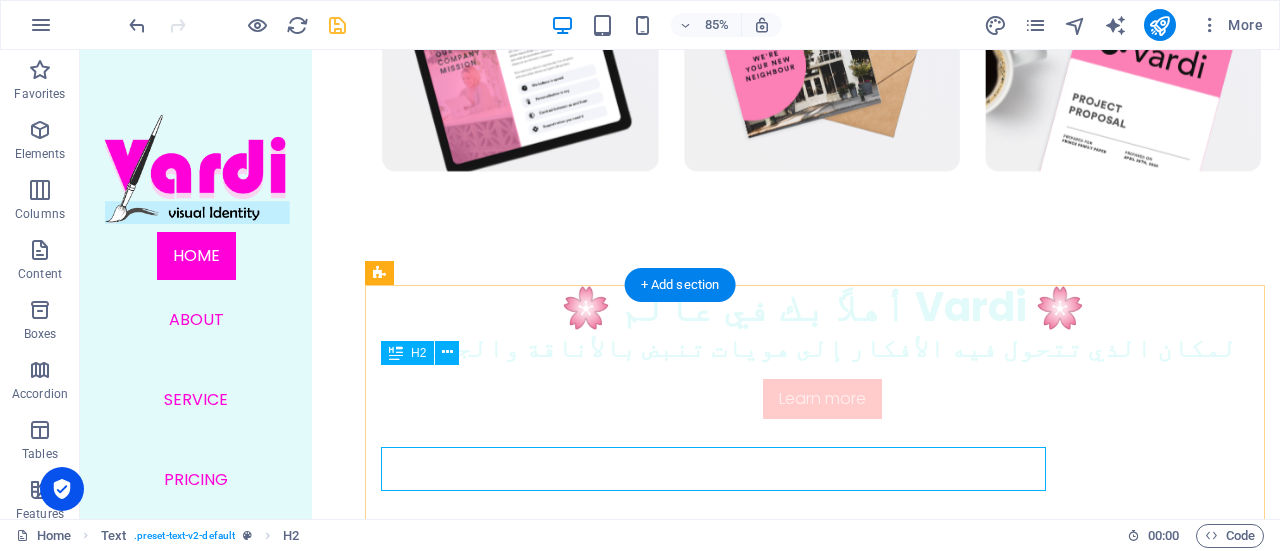 scroll, scrollTop: 234, scrollLeft: 0, axis: vertical 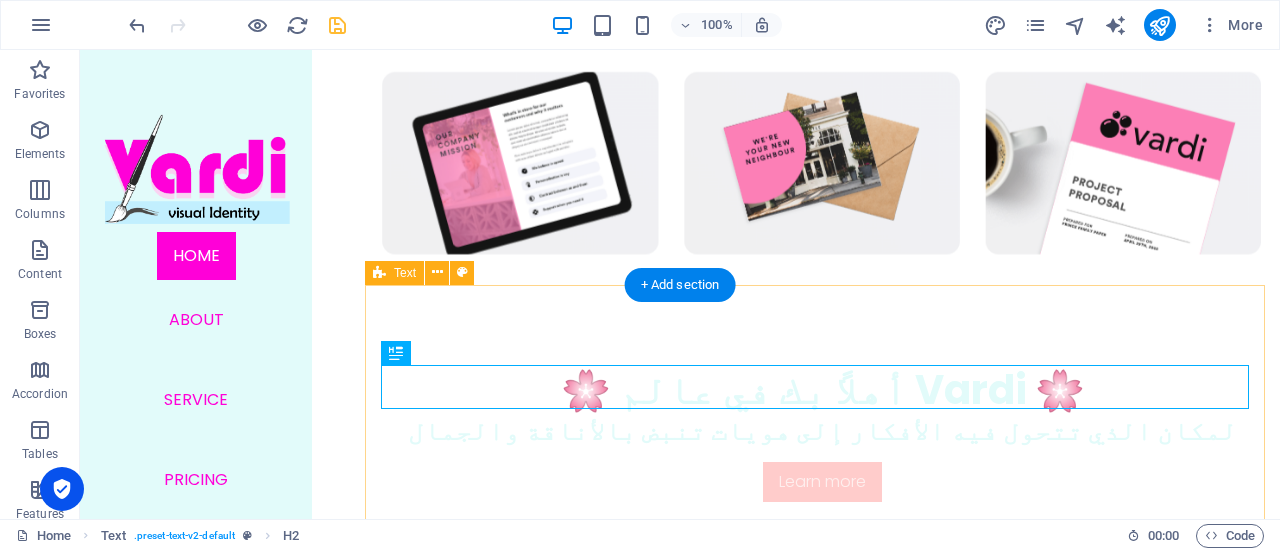 click on "من نحن..؟ استوديو إبداعي متخصّص في تصميم الهويات البصرية بعناية وأناقة. نؤمن أن كل علامة تجارية تستحق أن تُعبّر عن ذاتها بطريقة [PERSON_NAME]، [PERSON_NAME] أكثر من مجرد تصميم... نحن نصنع لكِ قصة مرئية تُعبّر عنكِ بصدق وتُلامس قلوب جمهورك. نمزج بين  الأنوثة، البساطة، والابتكار  لنبتكر هويات وردية تنبض بالحياة وتترك انطباعًا لا يُنسى. من تصميم الشعار، [PERSON_NAME] الألوان، وحتى بناء شخصية العلامة — نحن معكِ خطوة بخطوة. ✨  Vardi... لأن هويتكِ تستحق أن تتألق. About Service Pricing" at bounding box center [822, 858] 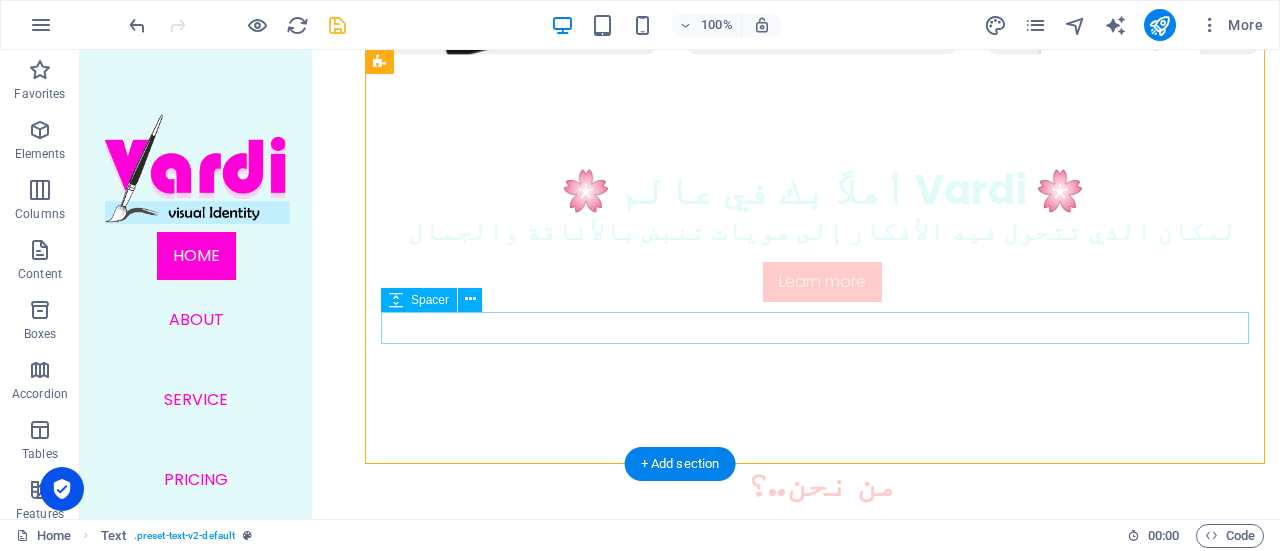 scroll, scrollTop: 534, scrollLeft: 0, axis: vertical 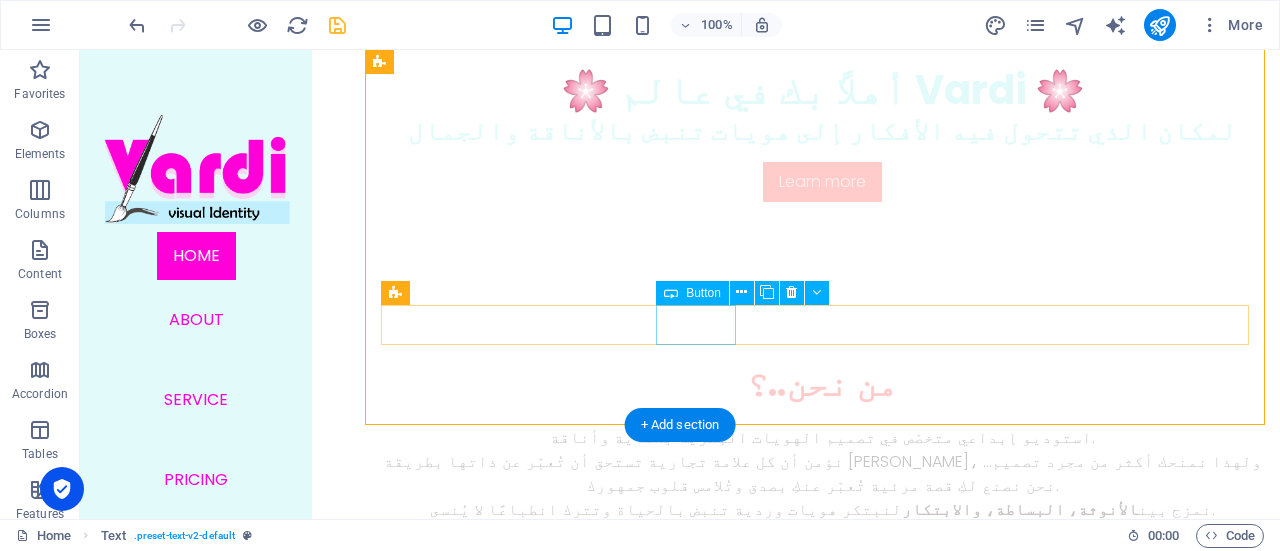 click on "About" at bounding box center (822, 622) 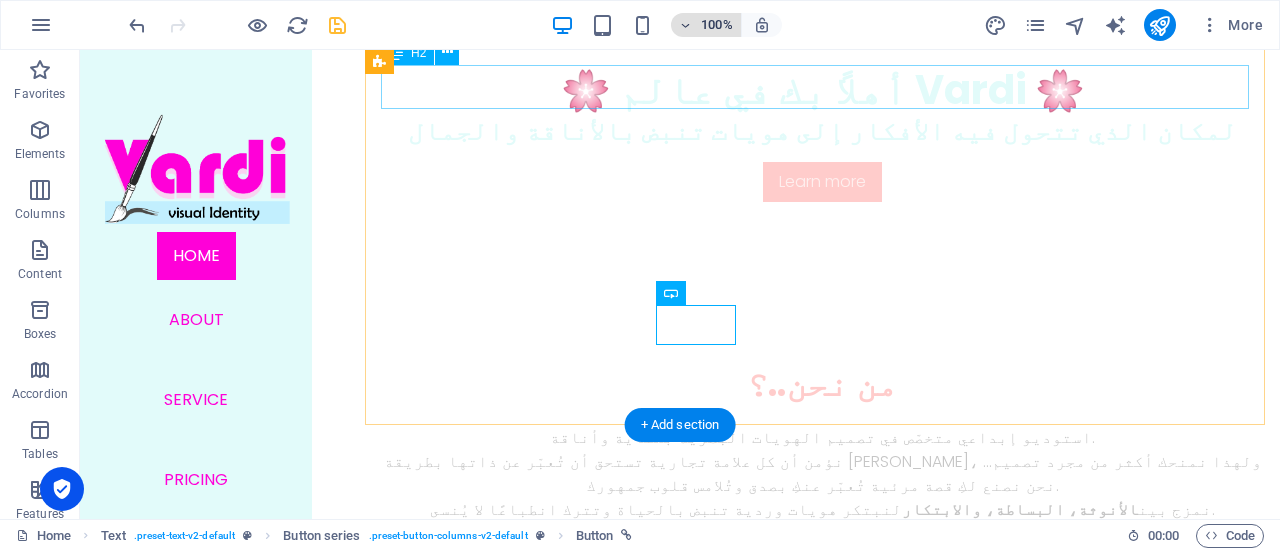 click at bounding box center (337, 25) 